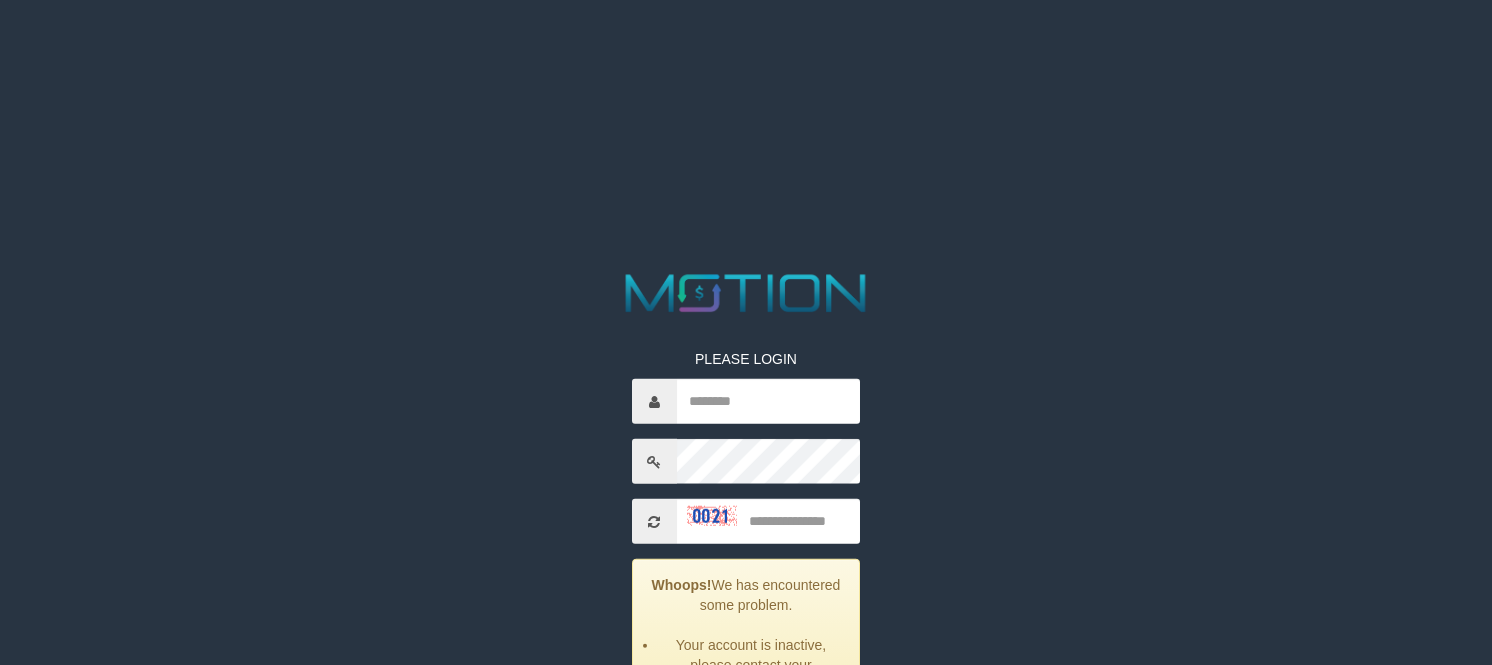 scroll, scrollTop: 0, scrollLeft: 0, axis: both 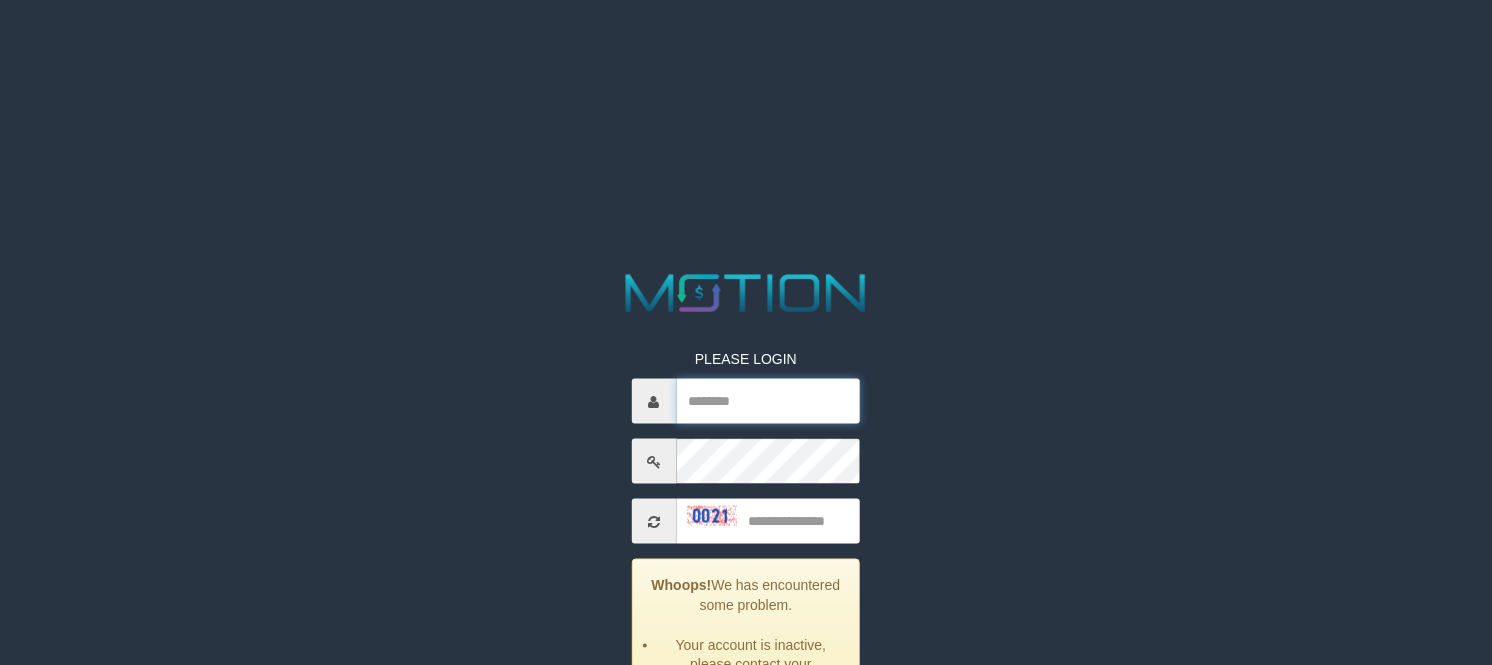 click at bounding box center (769, 401) 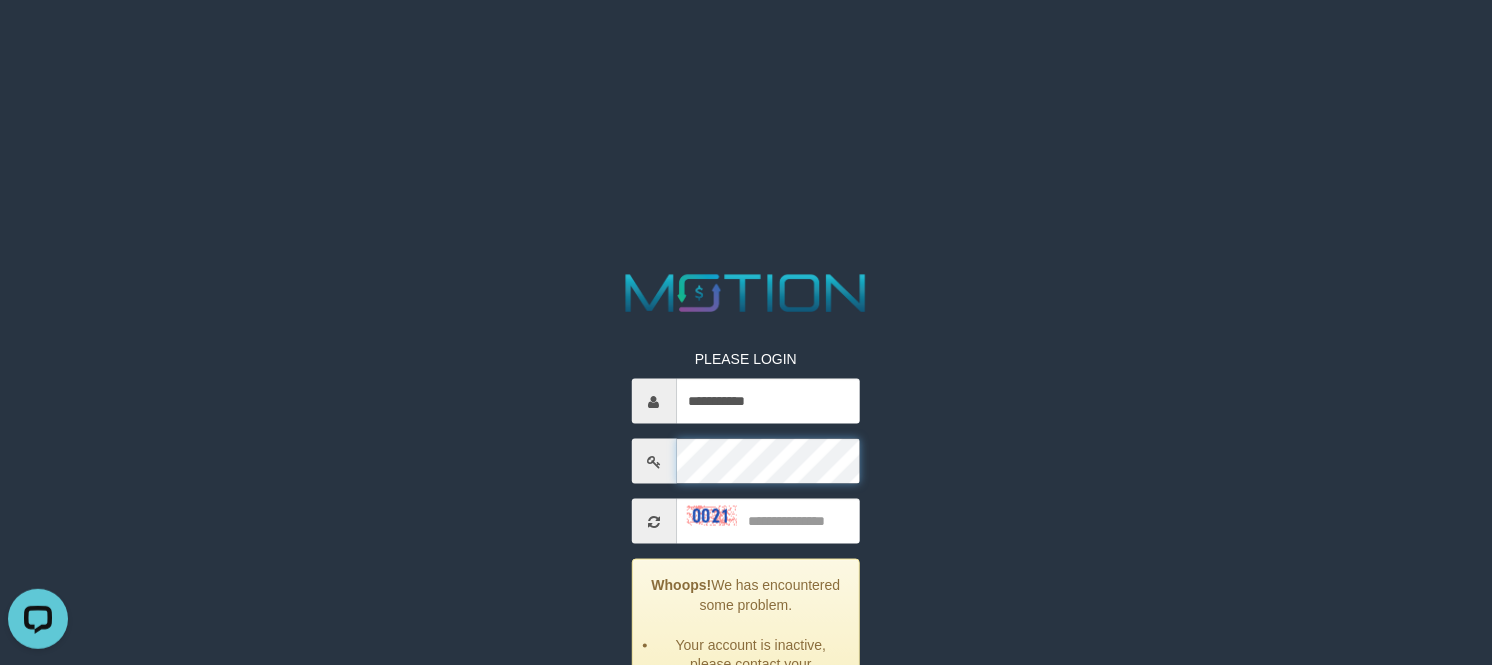 scroll, scrollTop: 0, scrollLeft: 0, axis: both 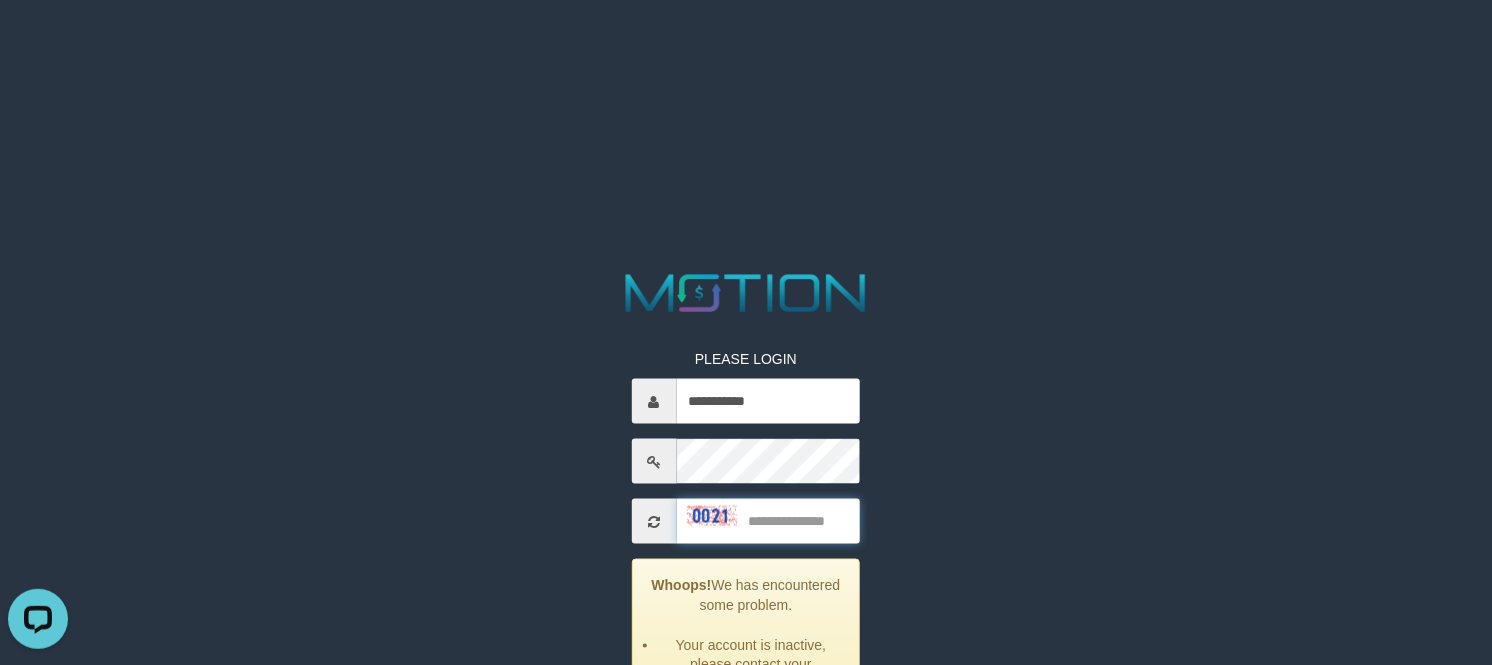 click at bounding box center [769, 521] 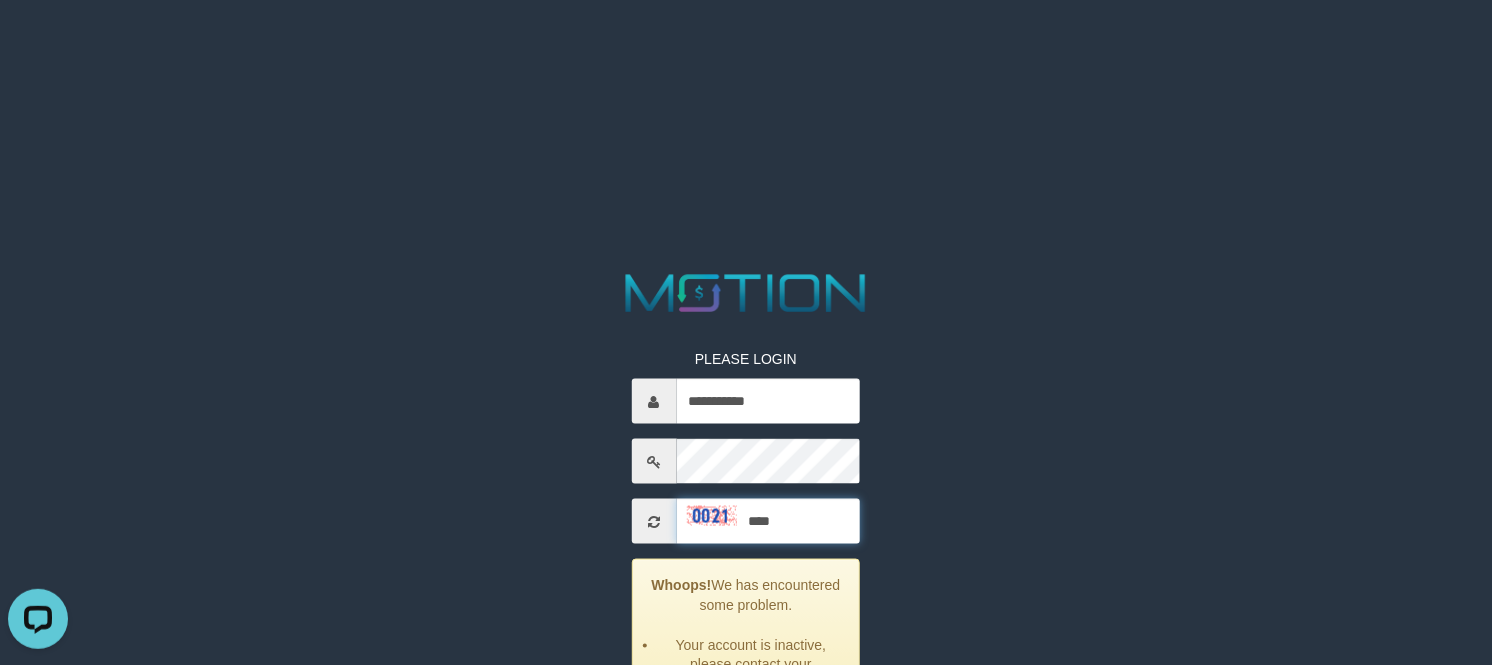 type on "****" 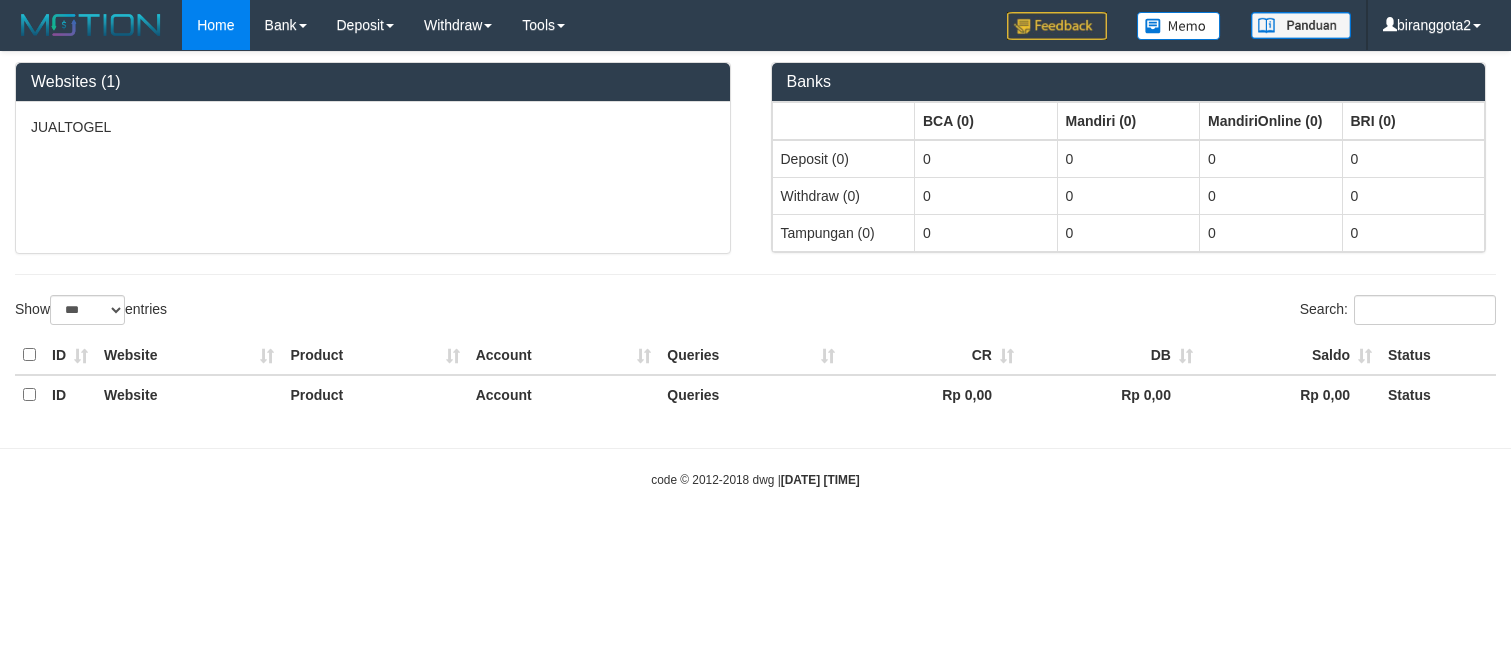 select on "***" 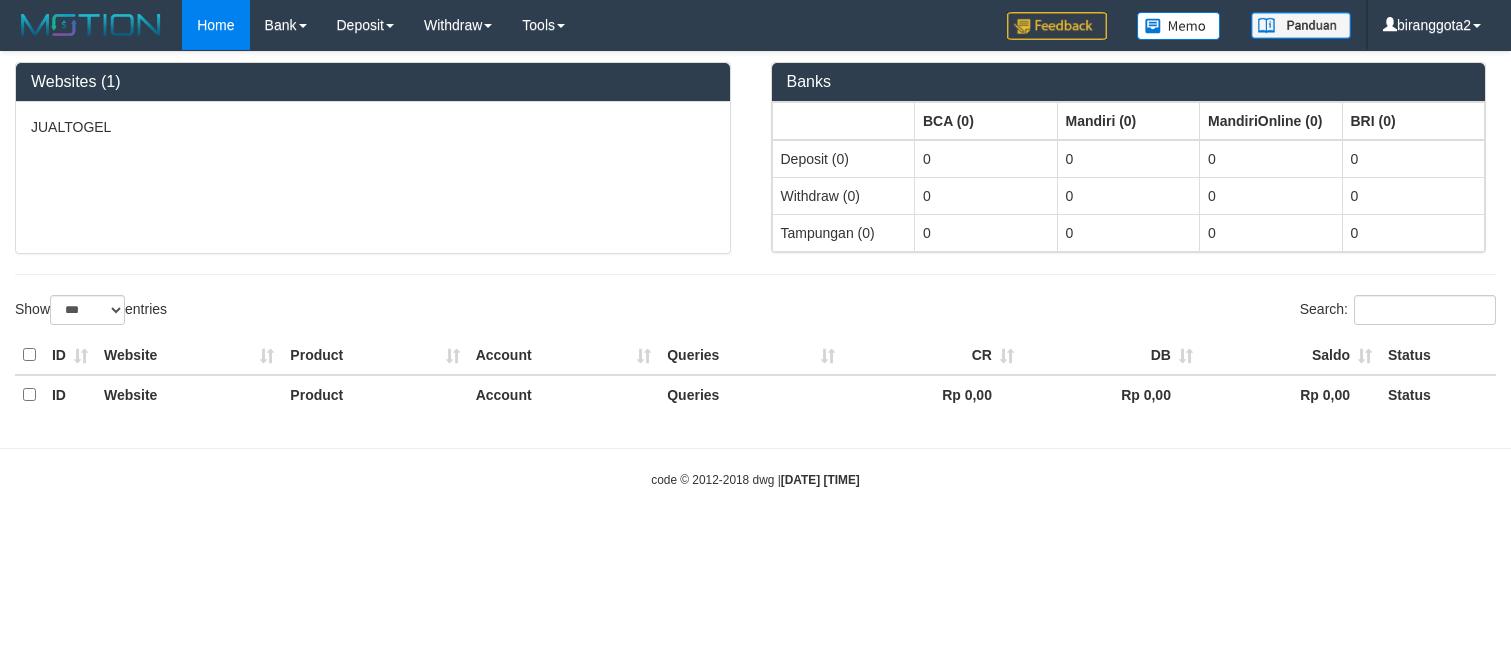 scroll, scrollTop: 0, scrollLeft: 0, axis: both 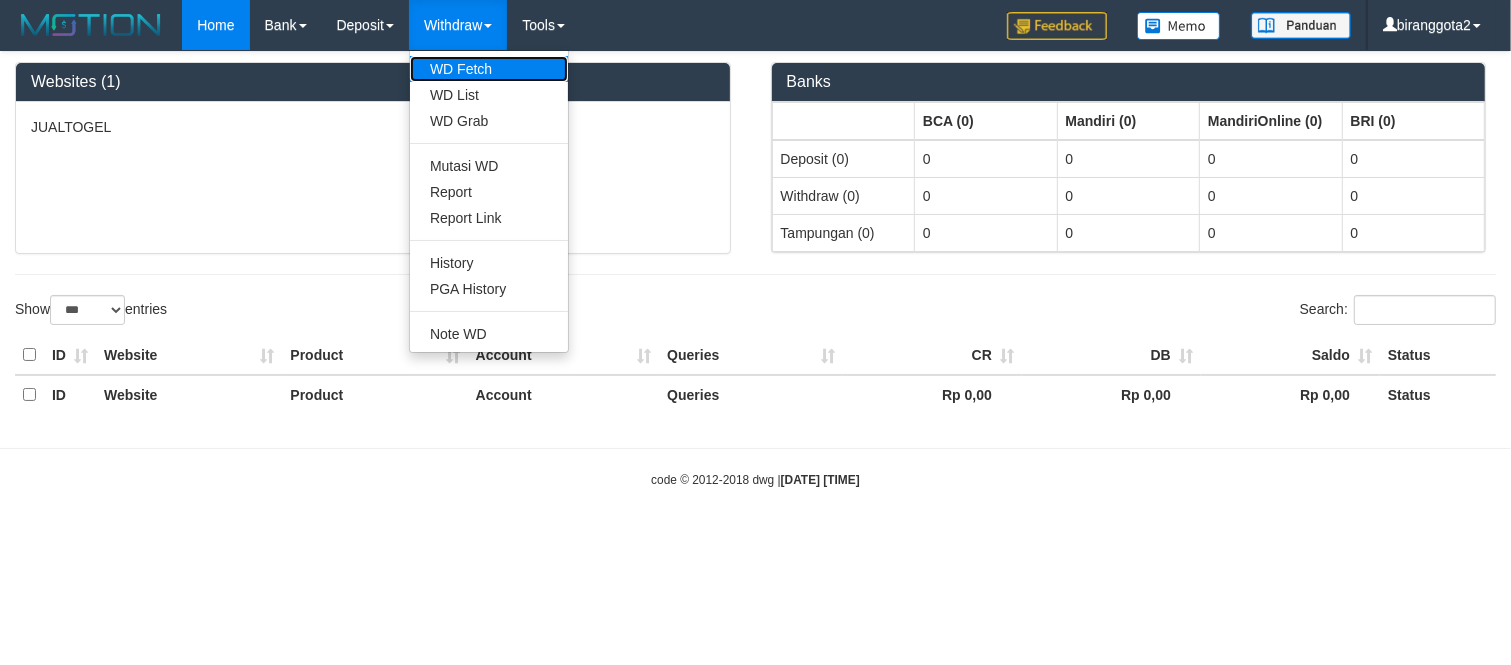 click on "WD Fetch" at bounding box center (489, 69) 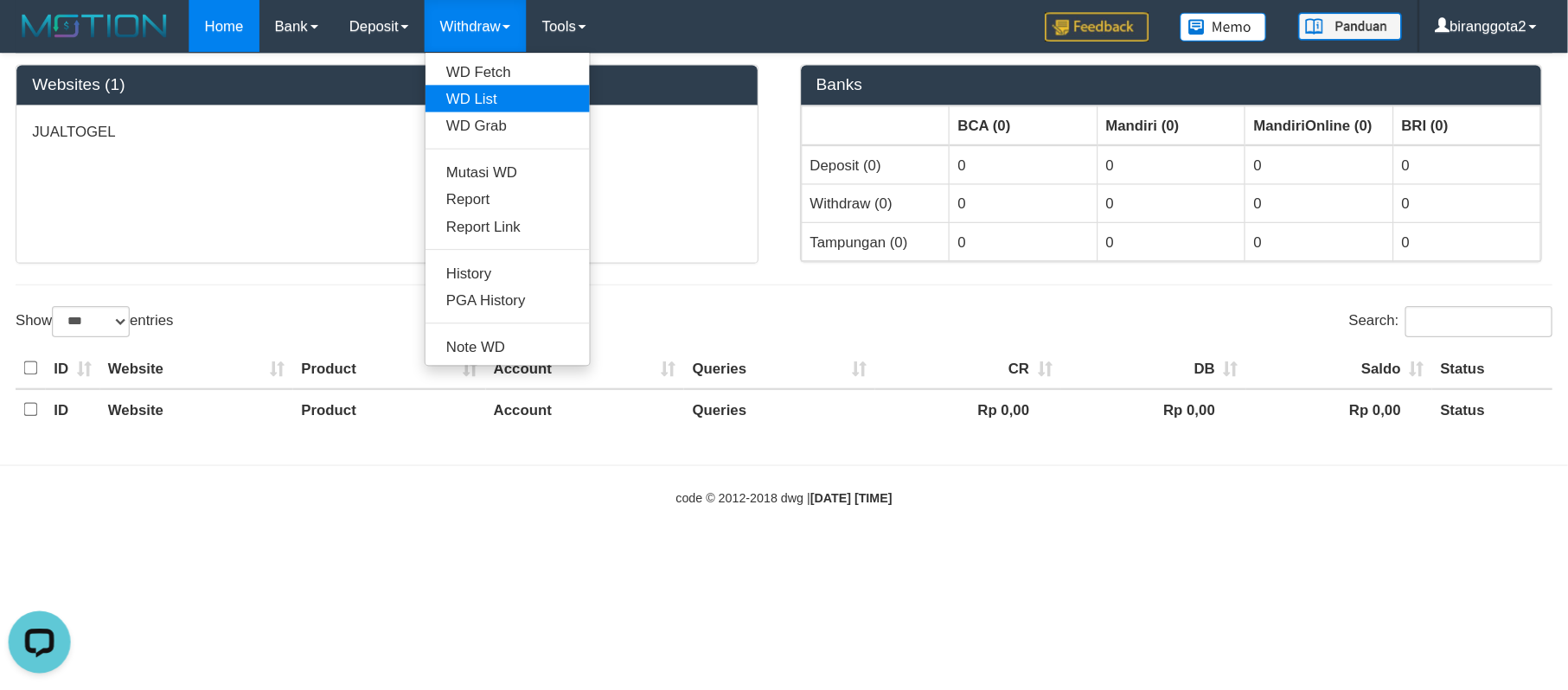 scroll, scrollTop: 0, scrollLeft: 0, axis: both 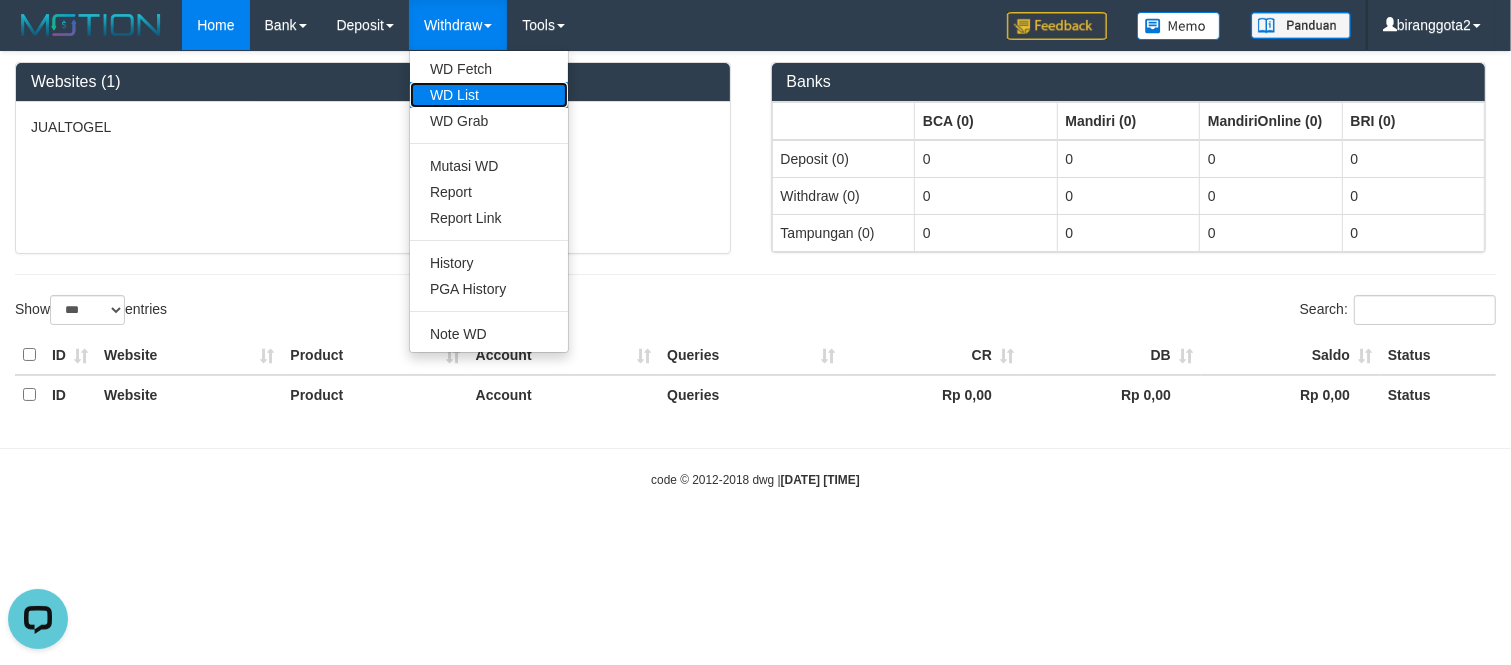 click on "WD List" at bounding box center [489, 95] 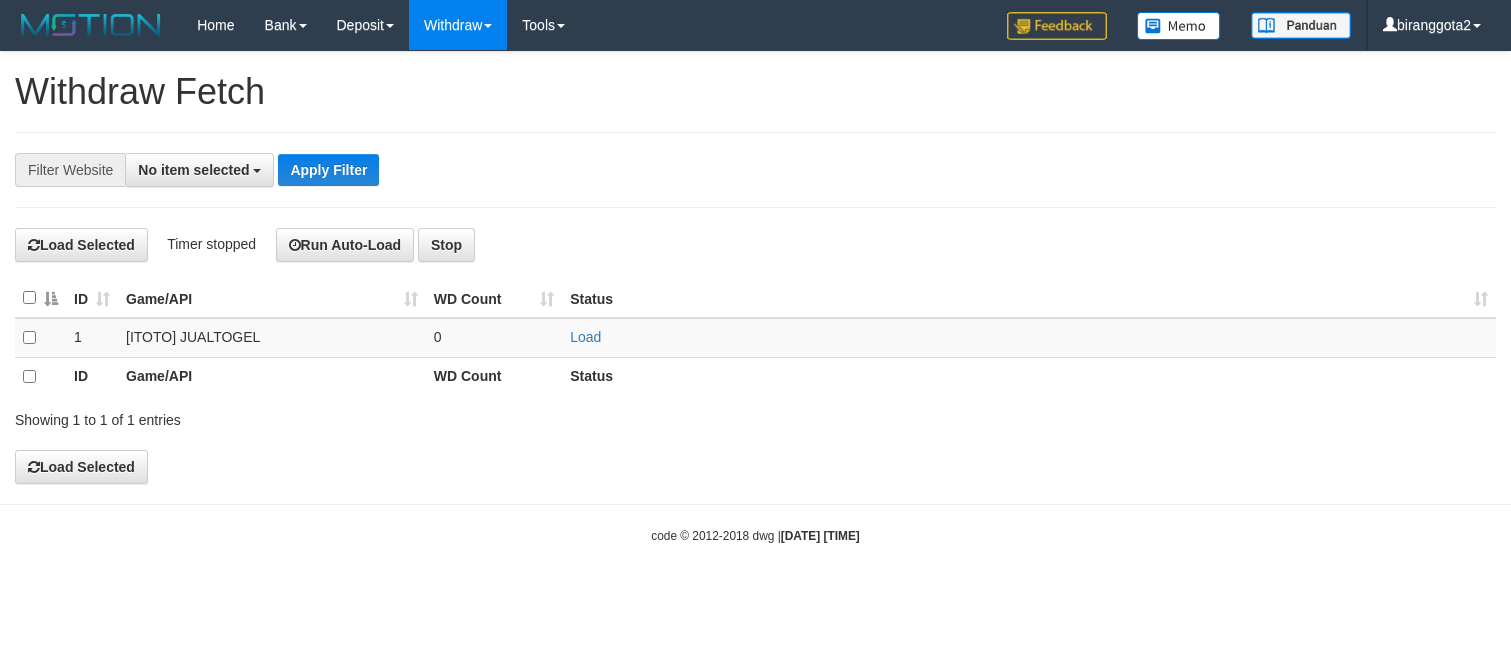 select 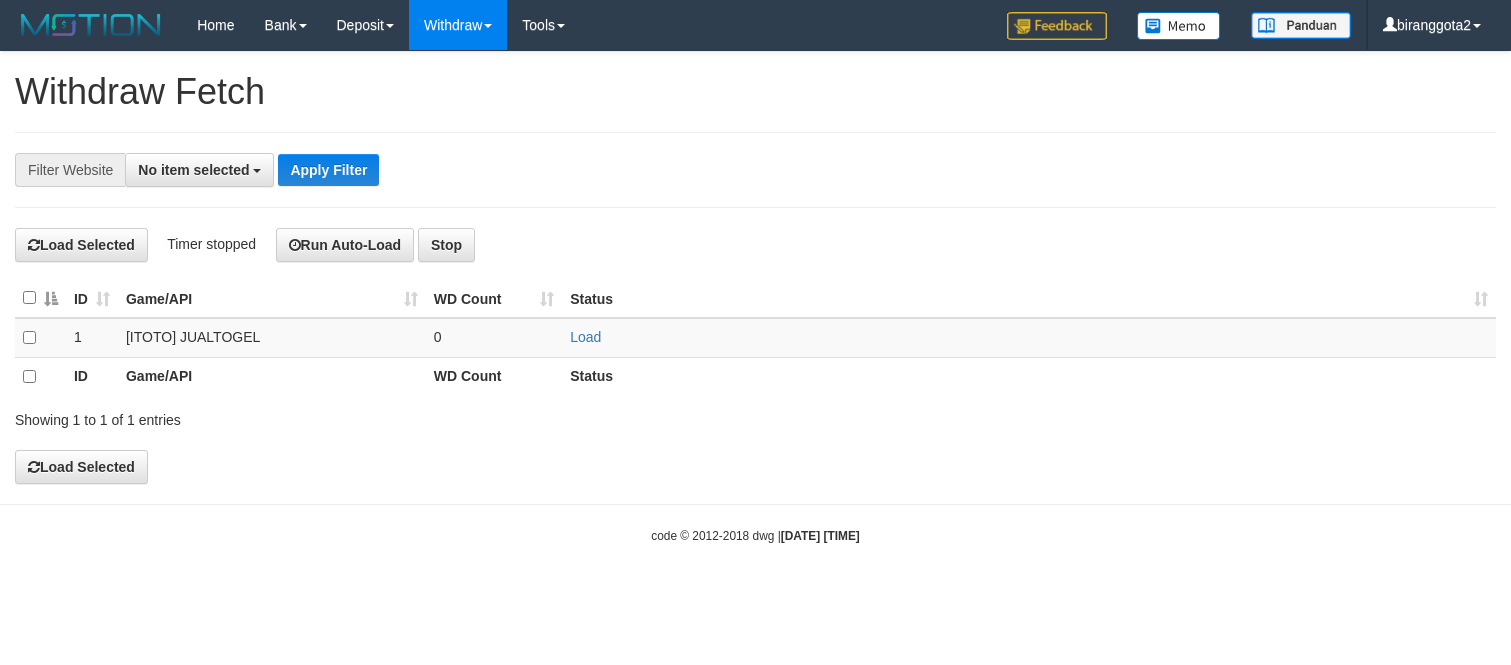 scroll, scrollTop: 0, scrollLeft: 0, axis: both 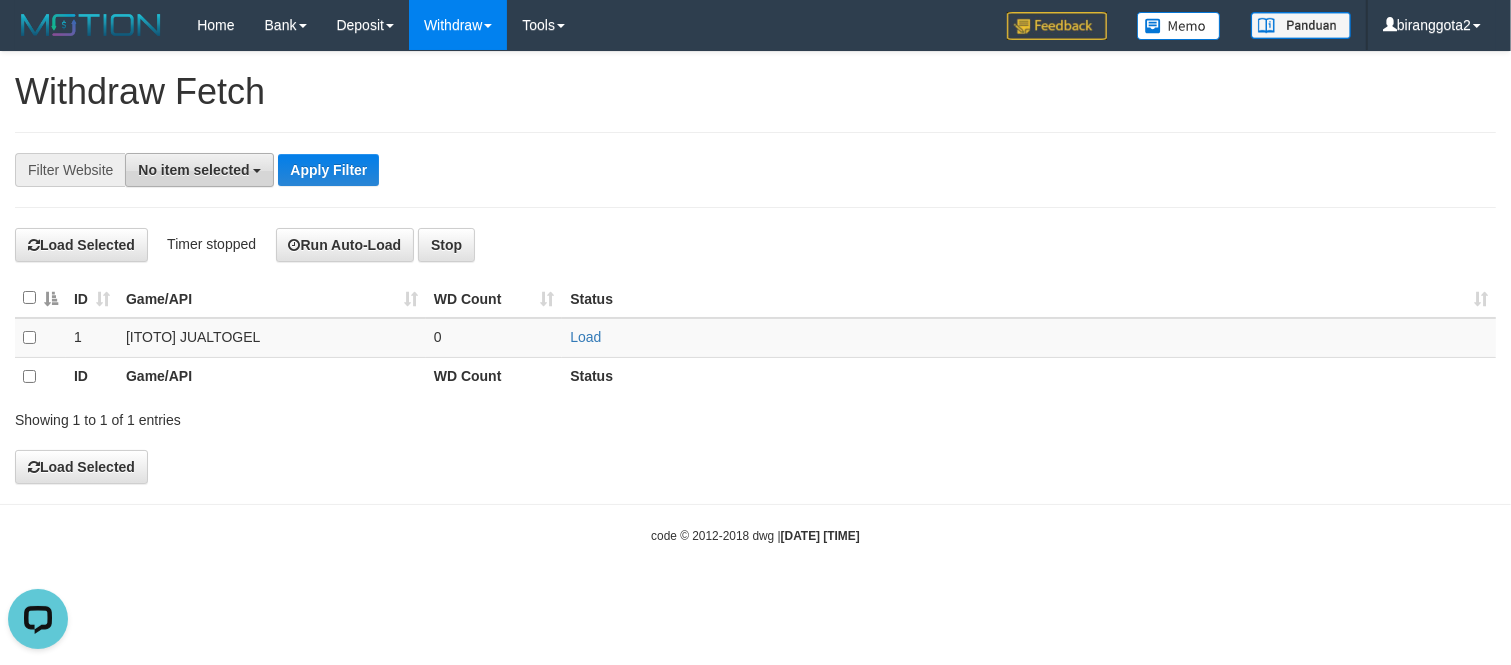 click on "No item selected" at bounding box center (199, 170) 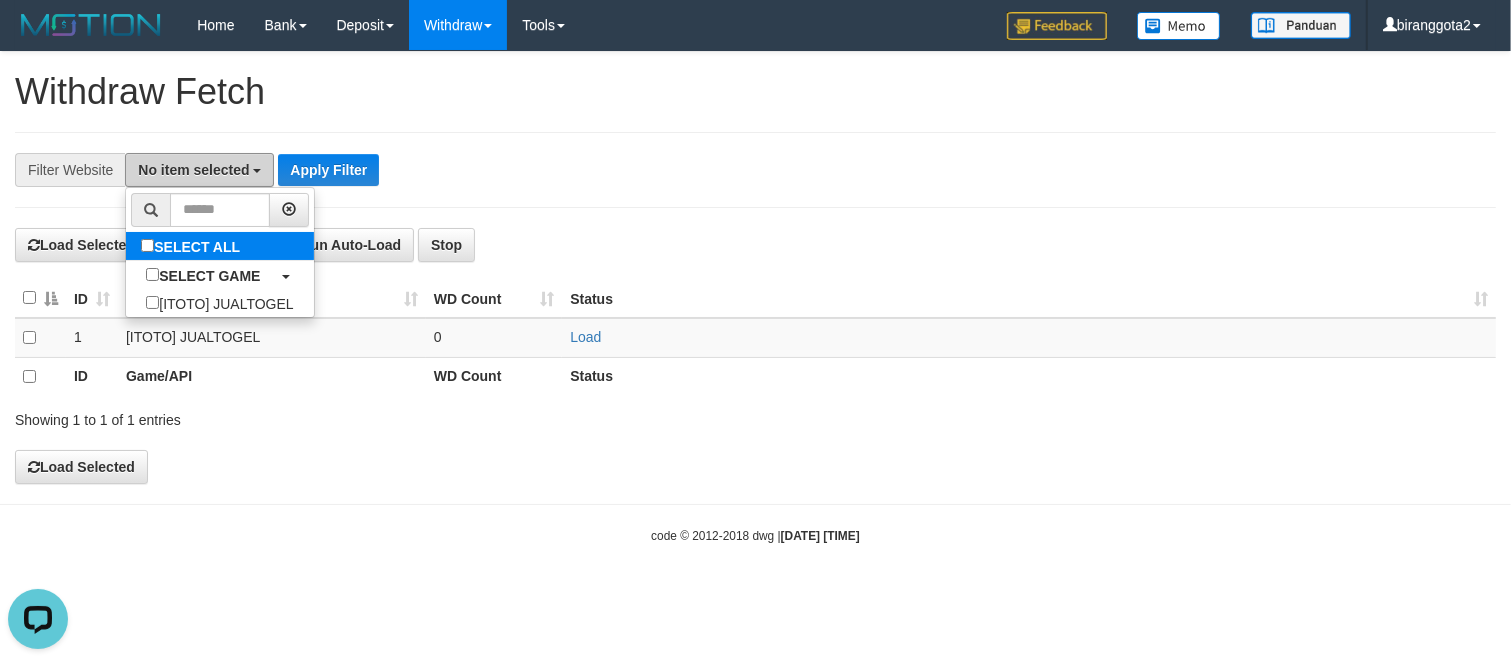 type 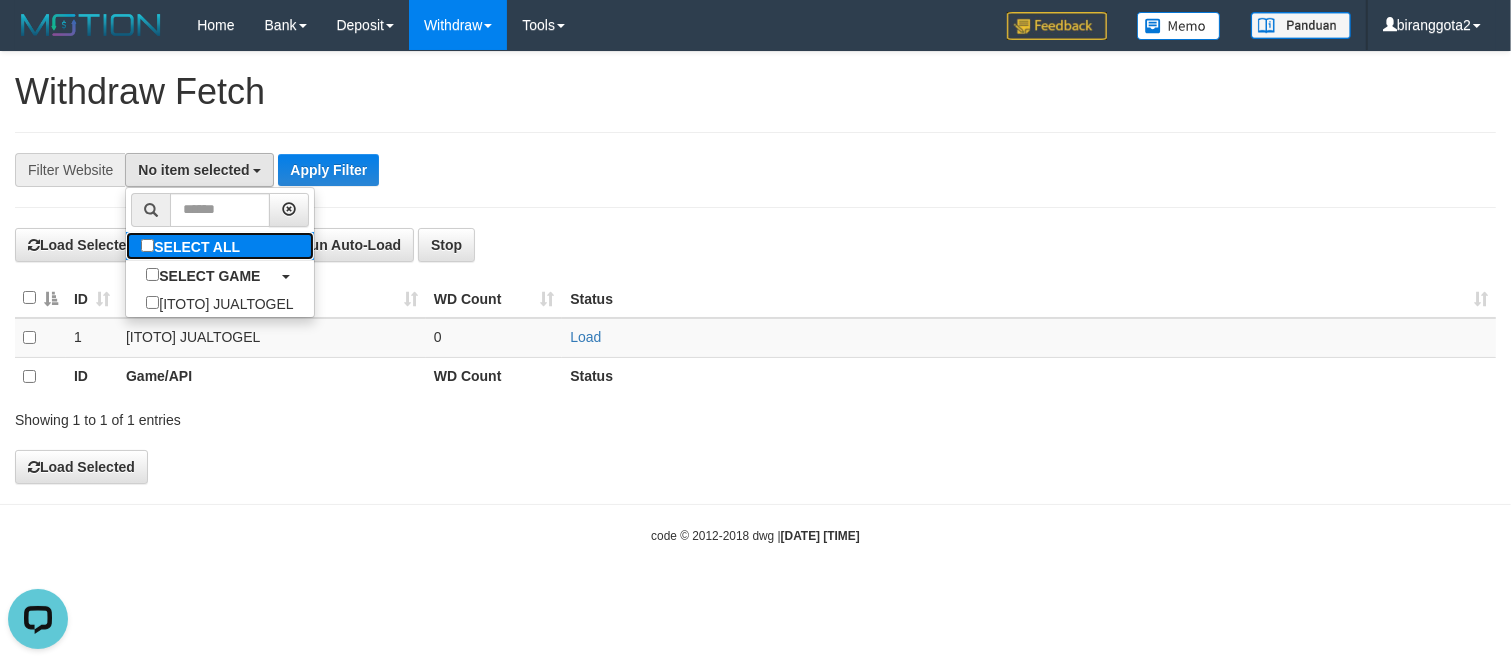 click on "SELECT ALL" at bounding box center (193, 246) 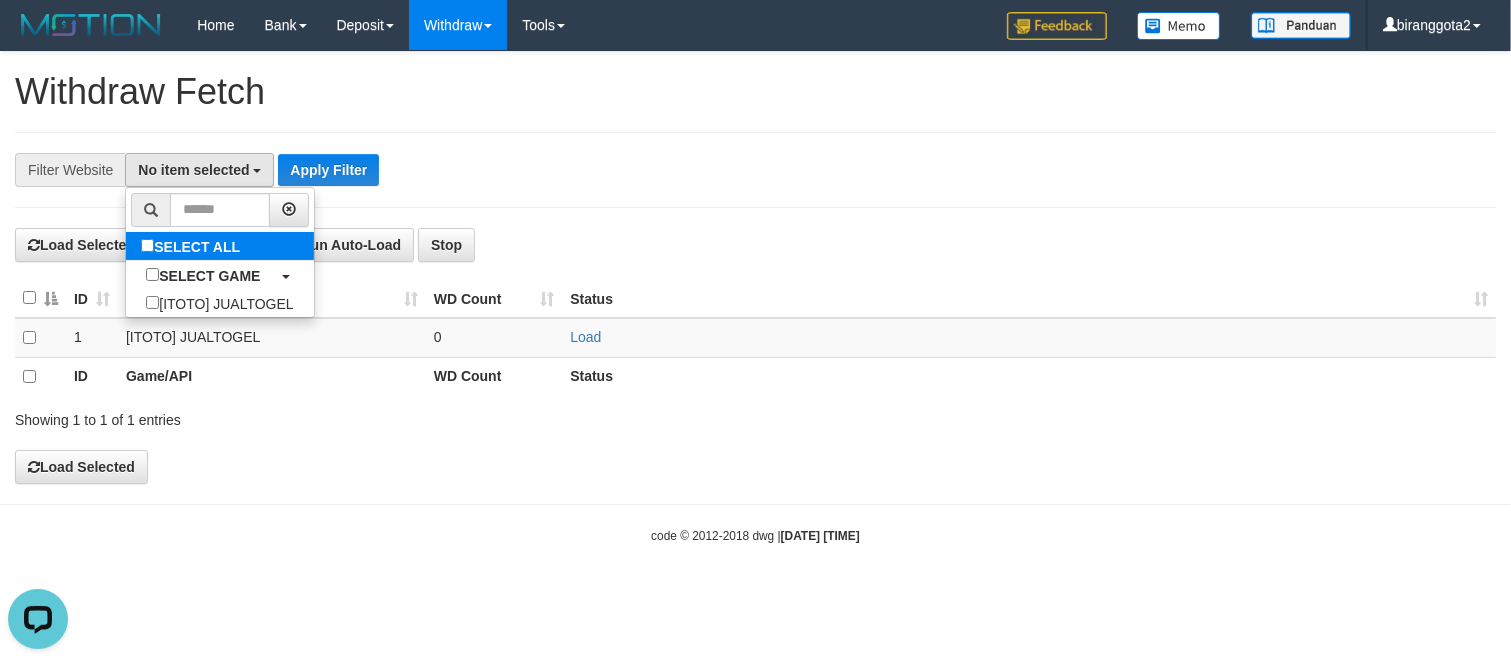 select on "****" 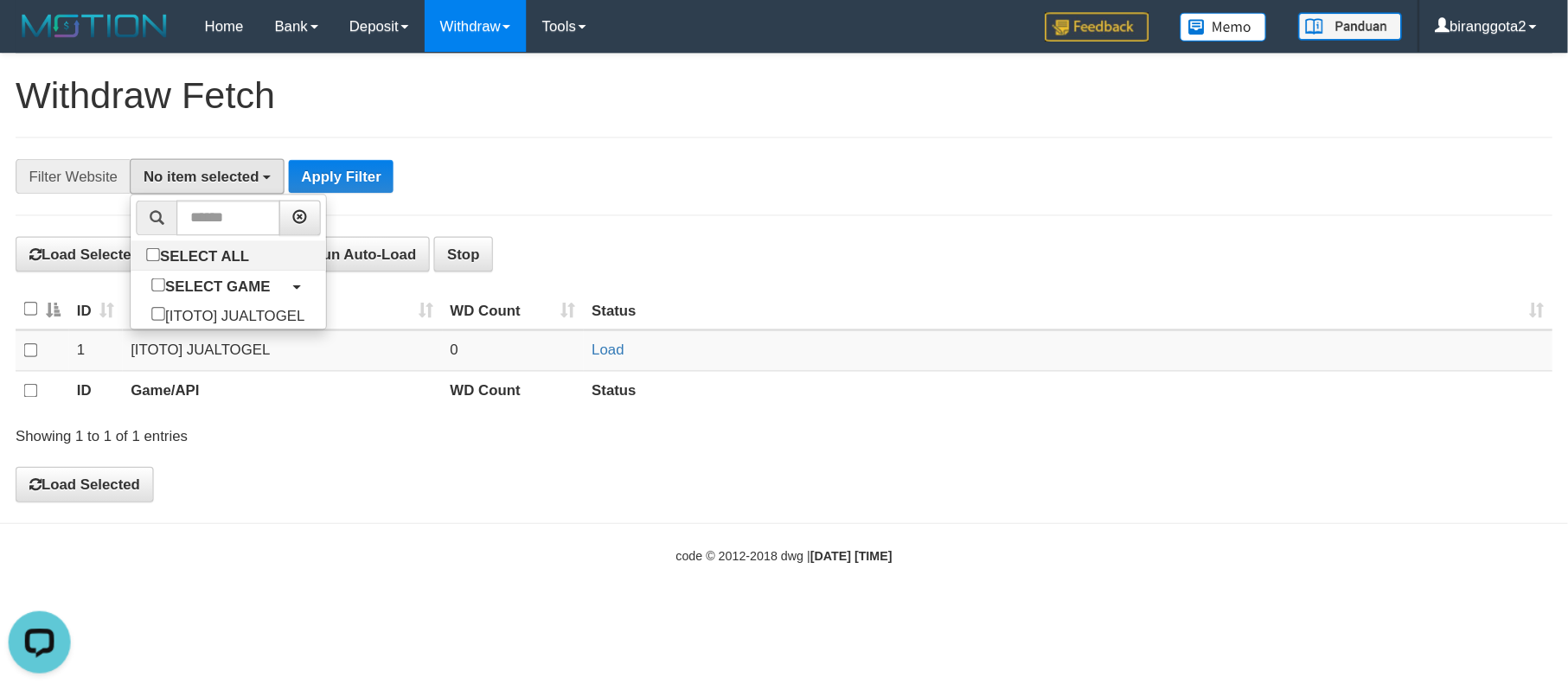 scroll, scrollTop: 15, scrollLeft: 0, axis: vertical 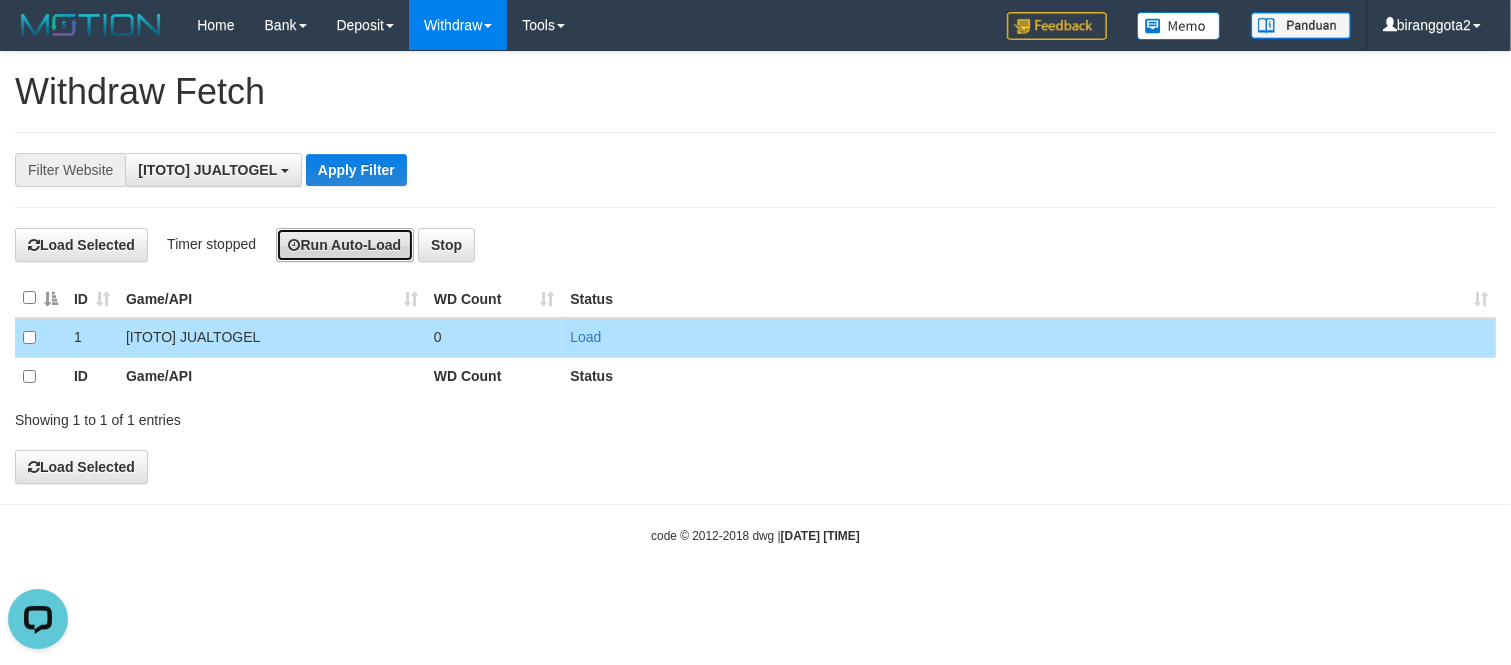 click on "Run Auto-Load" at bounding box center (345, 245) 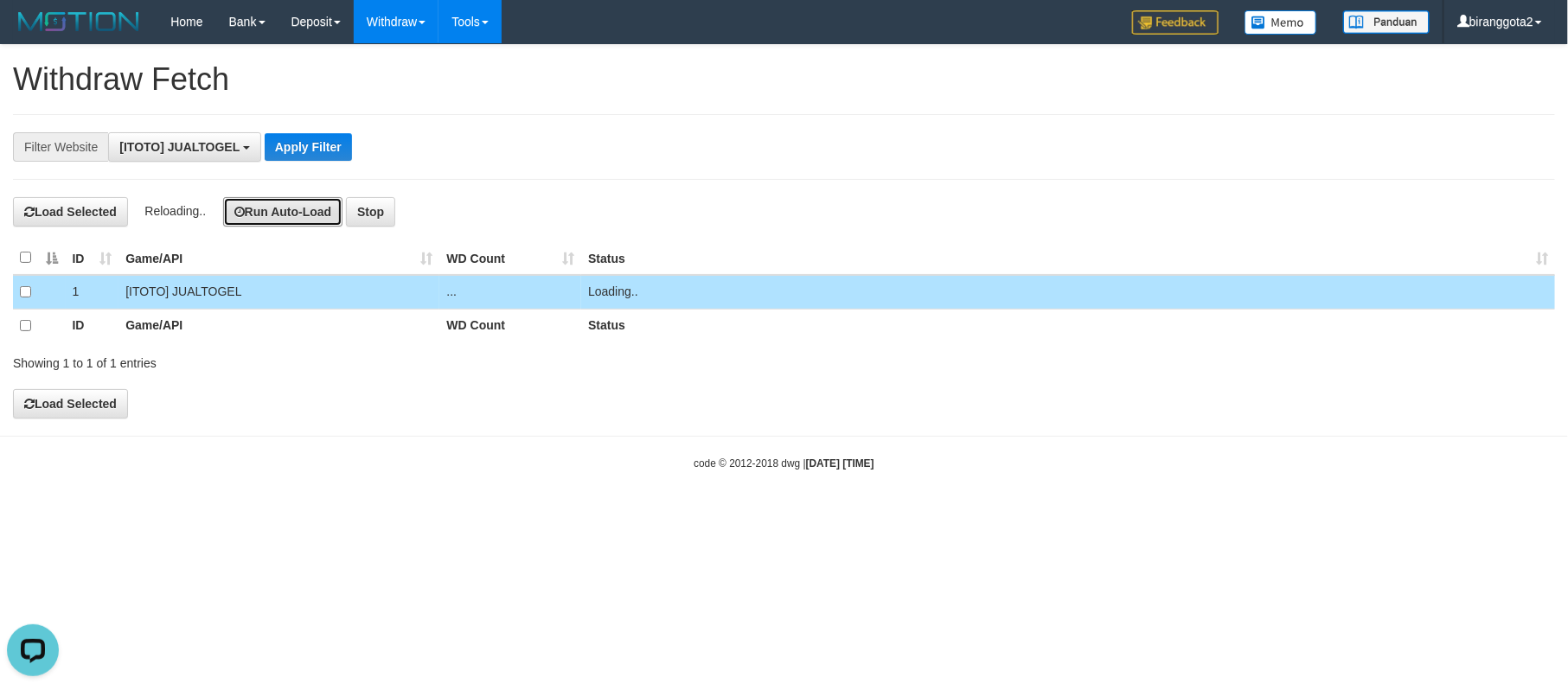 scroll, scrollTop: 16, scrollLeft: 0, axis: vertical 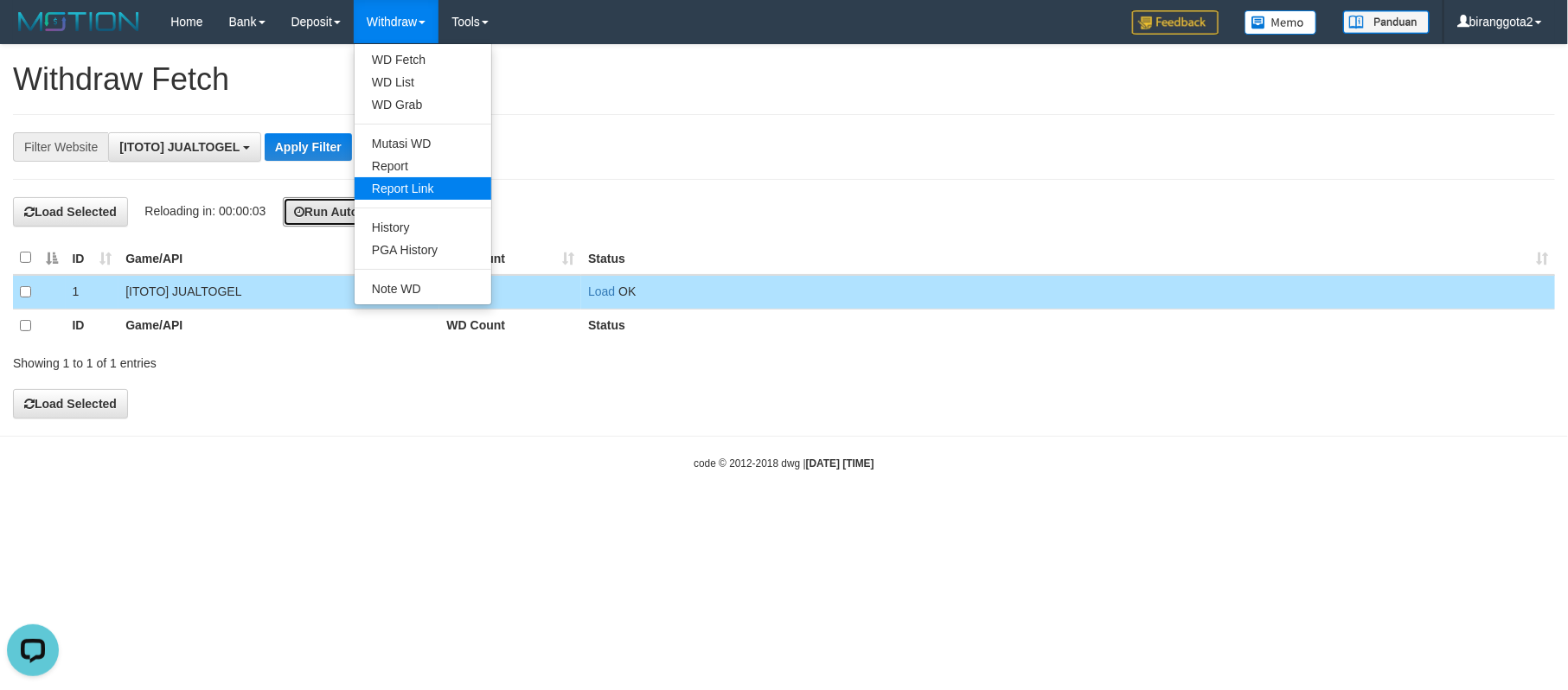 type 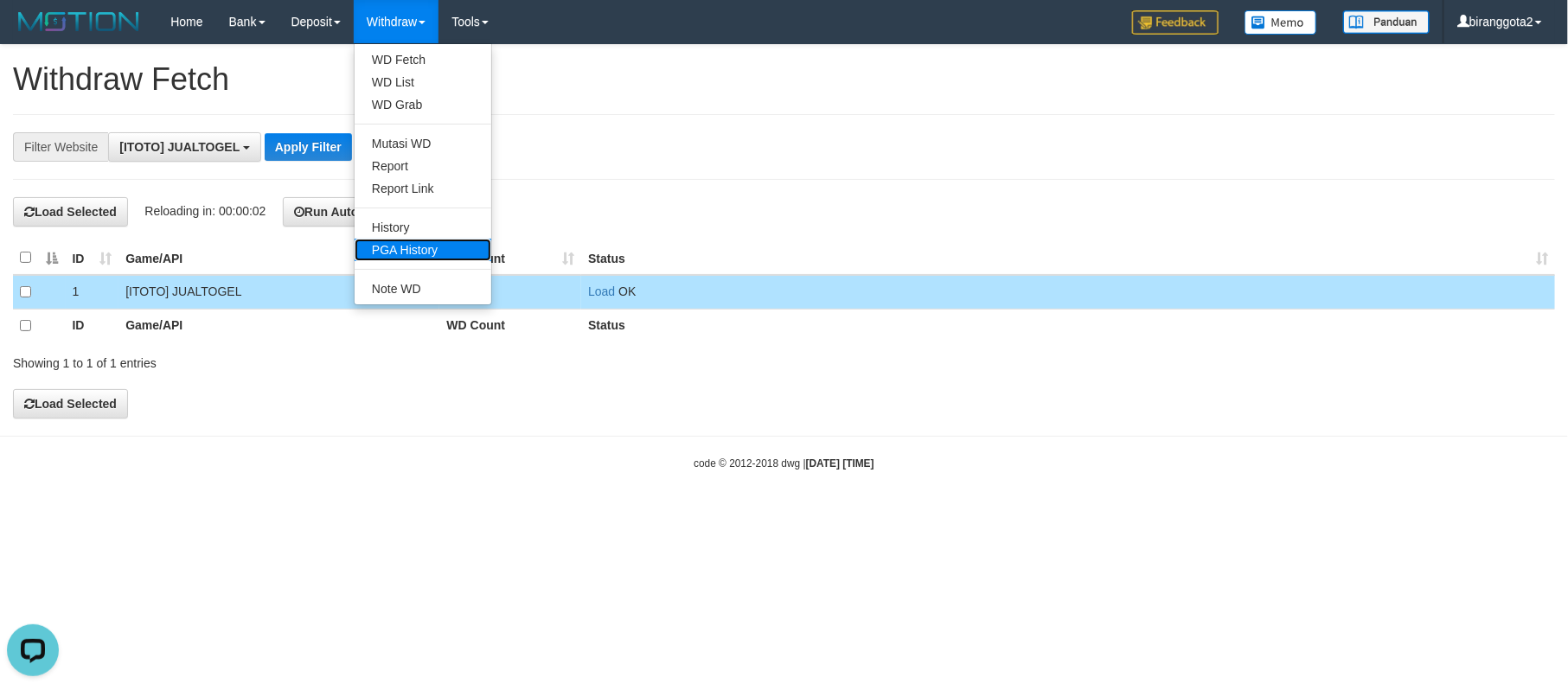 click on "PGA History" at bounding box center [423, 250] 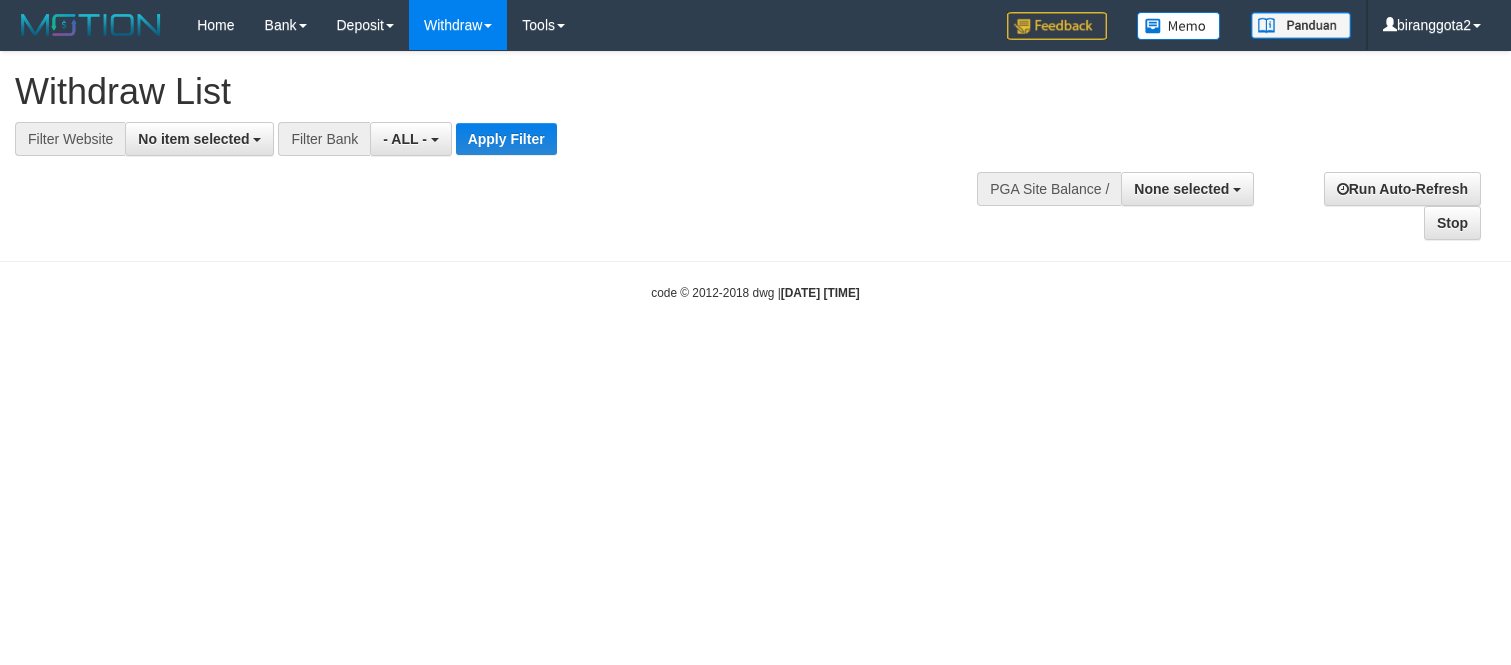 select 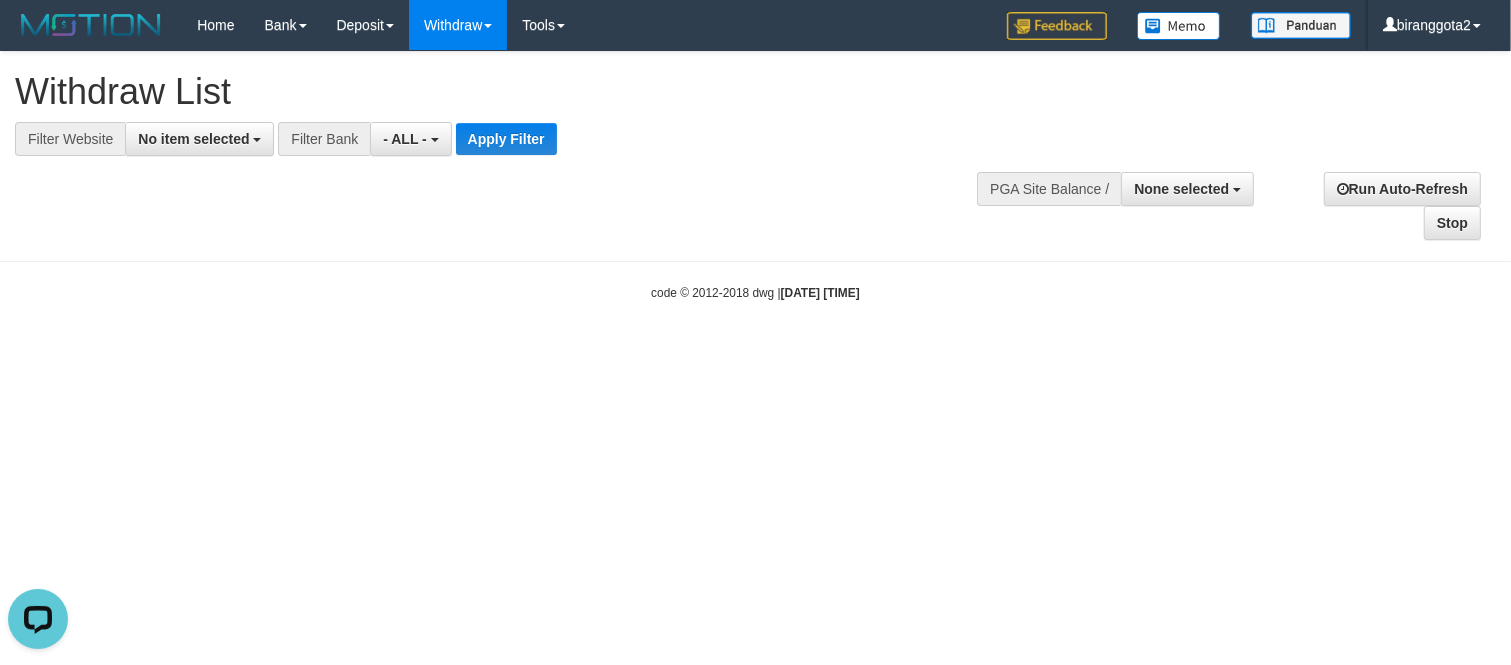 scroll, scrollTop: 0, scrollLeft: 0, axis: both 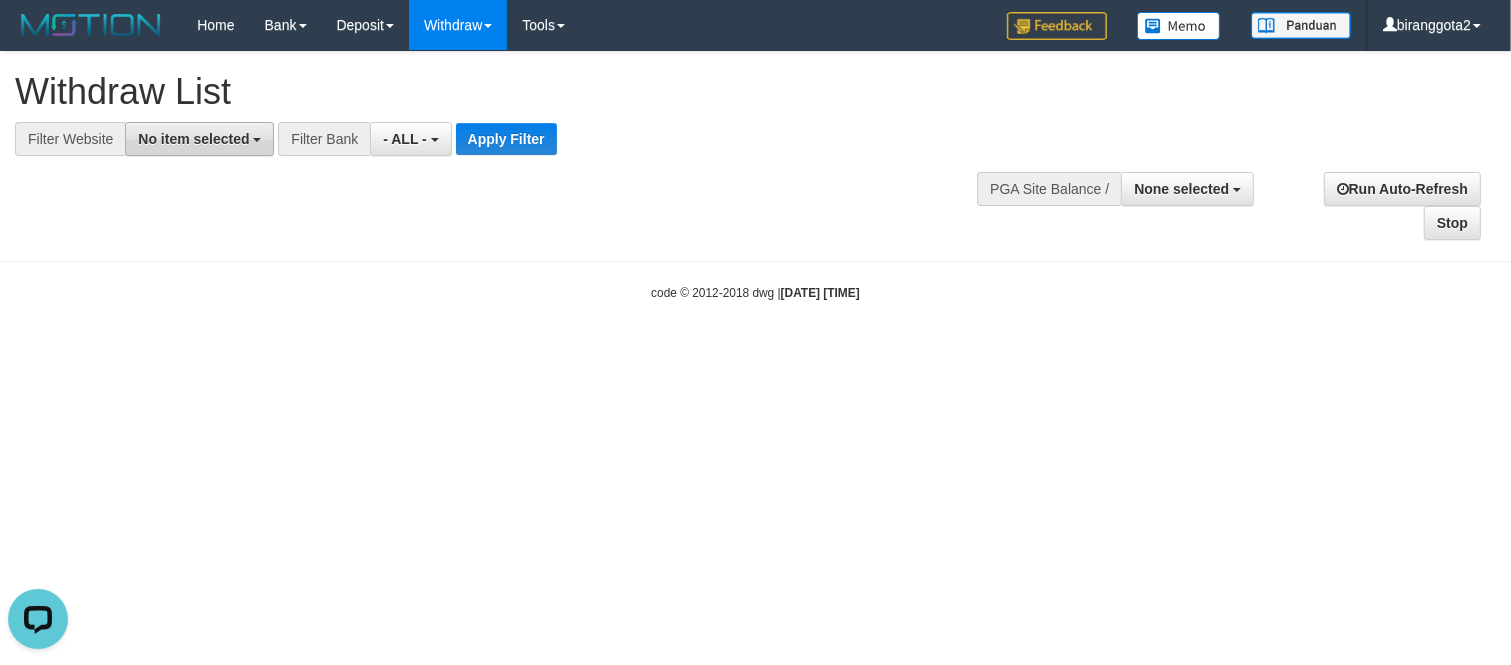 click on "No item selected" at bounding box center [193, 139] 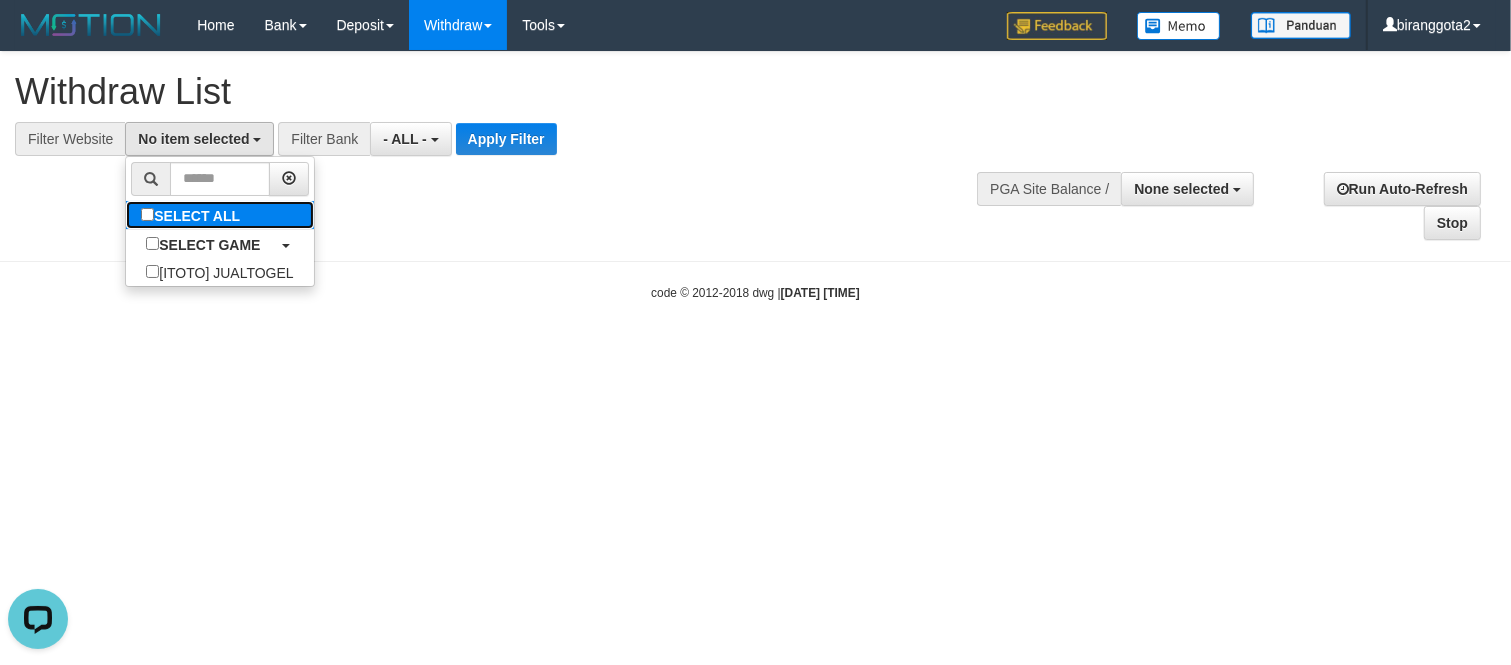 click on "SELECT ALL" at bounding box center (193, 215) 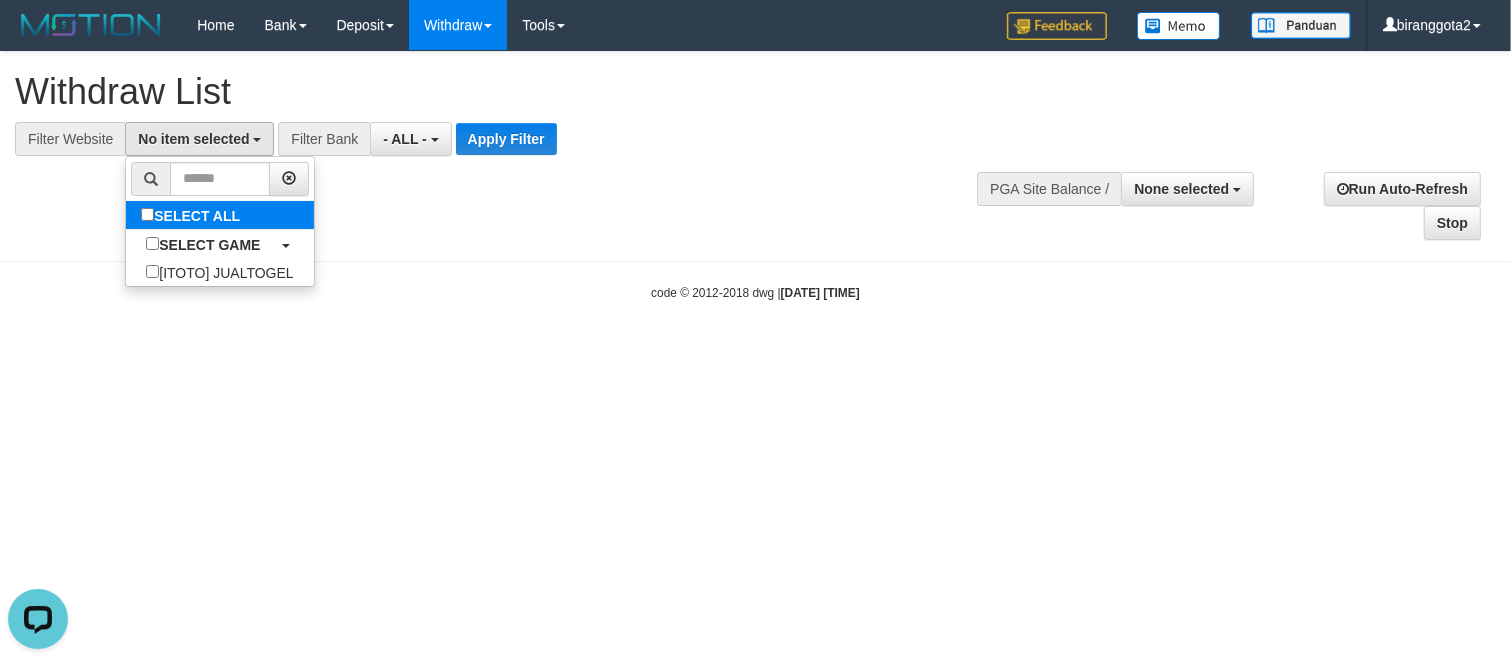 select on "****" 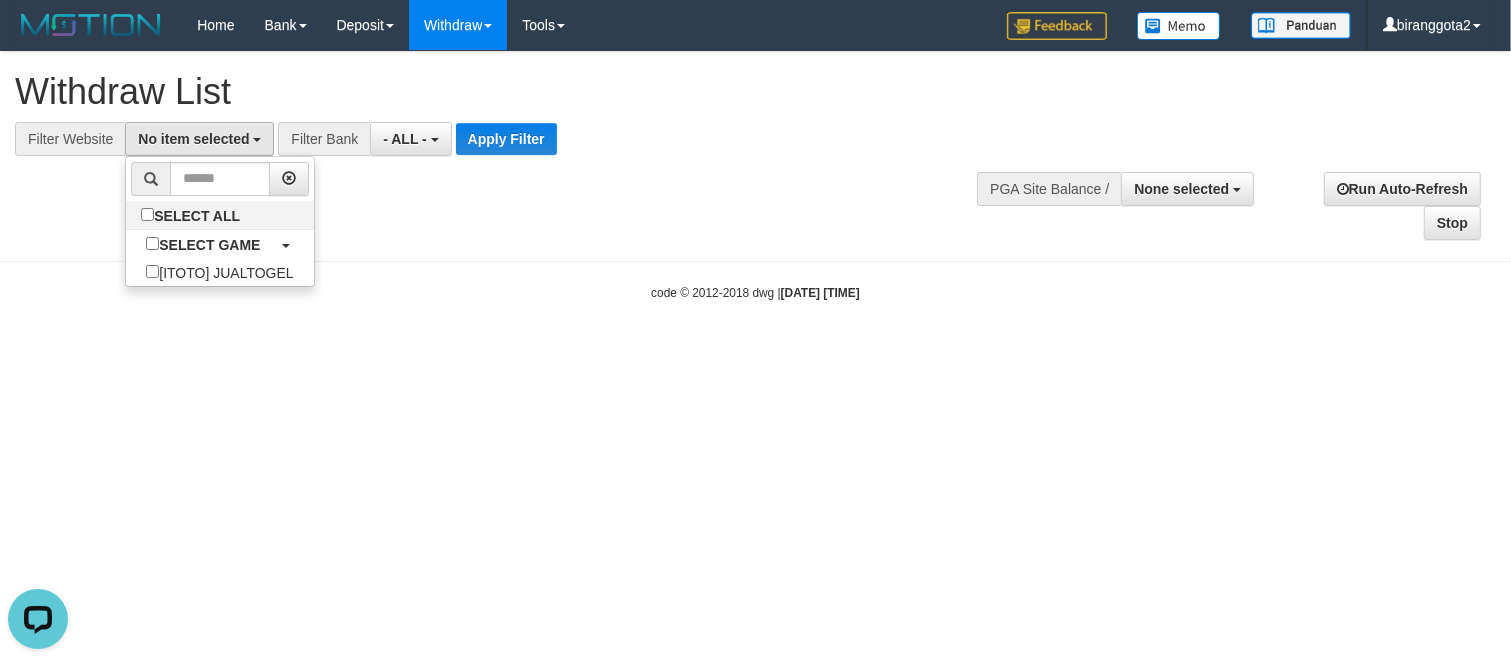 scroll, scrollTop: 17, scrollLeft: 0, axis: vertical 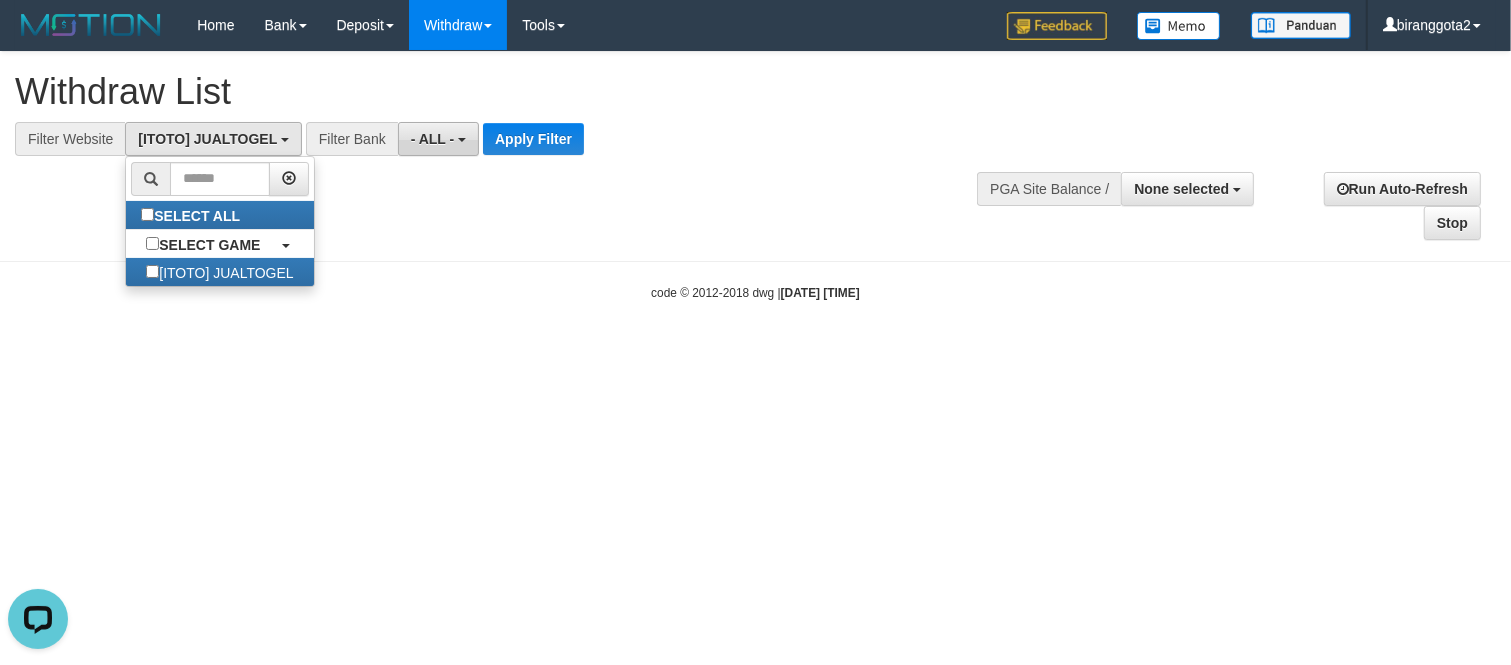 click on "- ALL -" at bounding box center [438, 139] 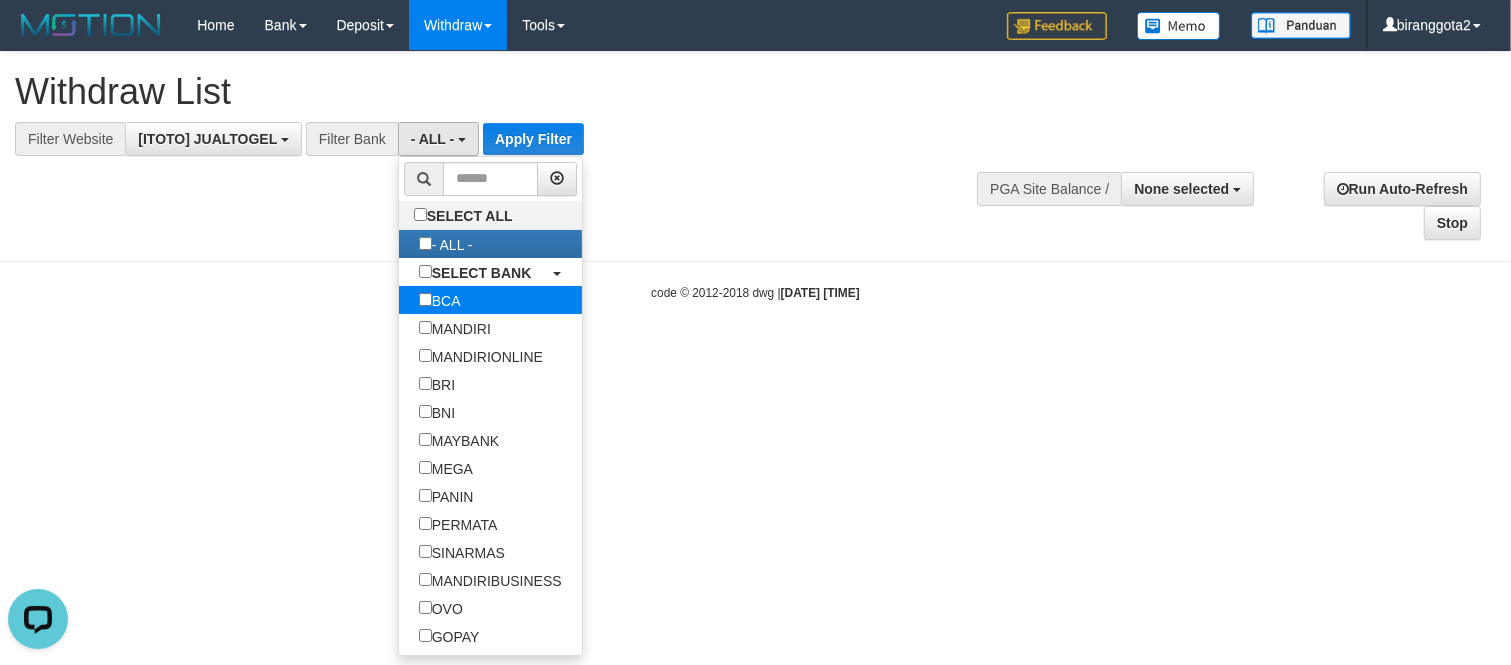 select on "***" 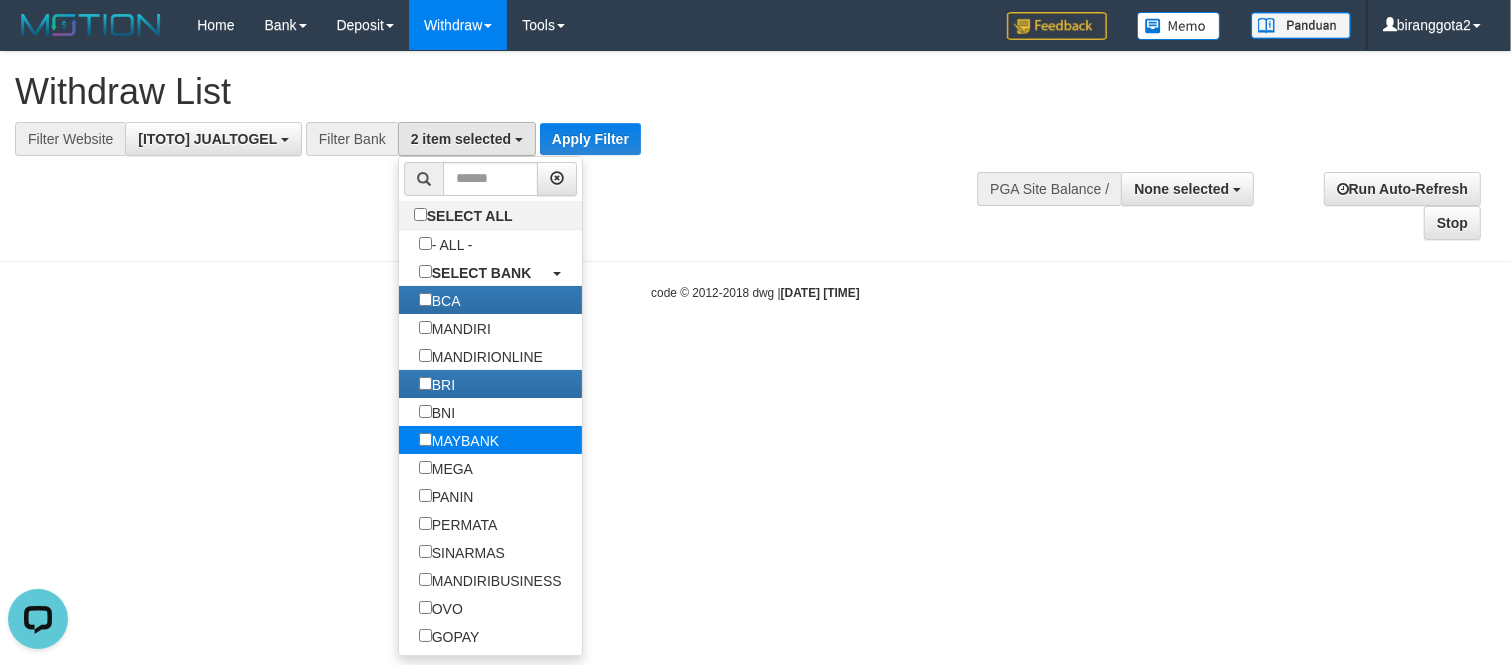 scroll, scrollTop: 125, scrollLeft: 0, axis: vertical 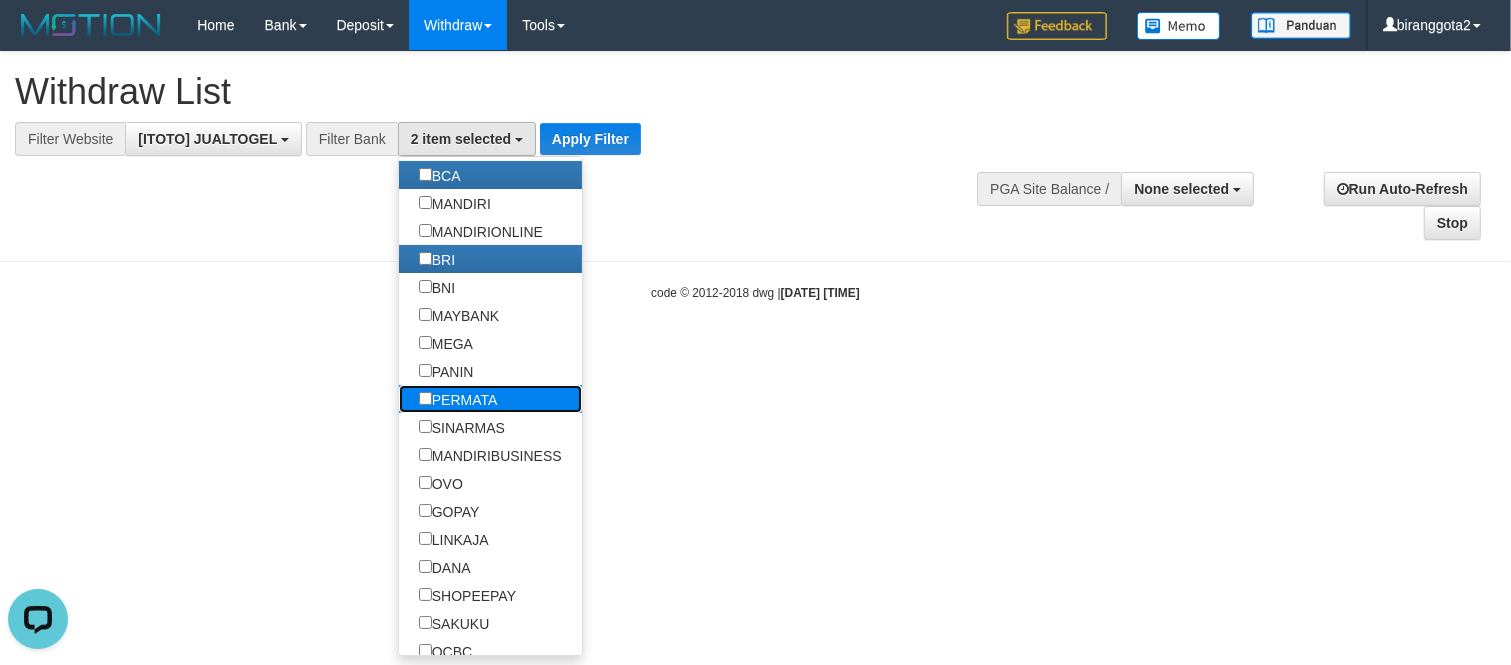 click on "PERMATA" at bounding box center [458, 399] 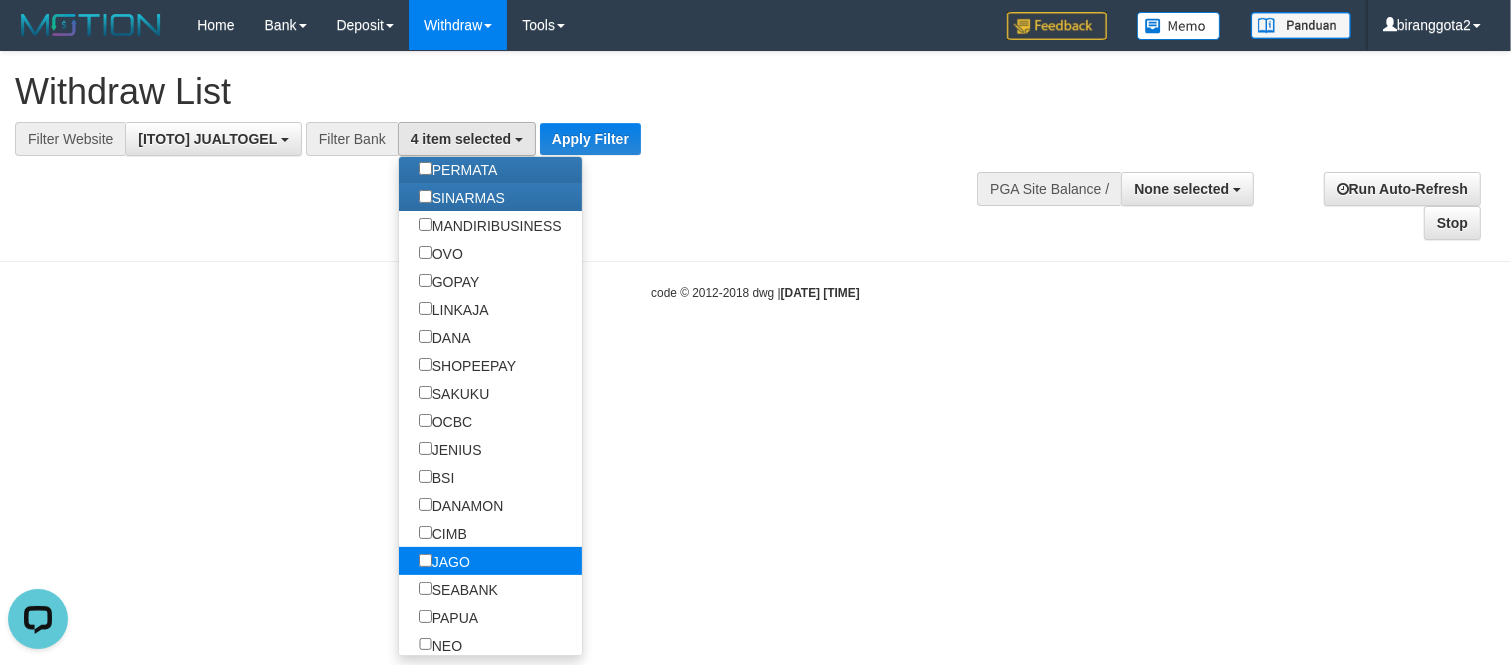 scroll, scrollTop: 358, scrollLeft: 0, axis: vertical 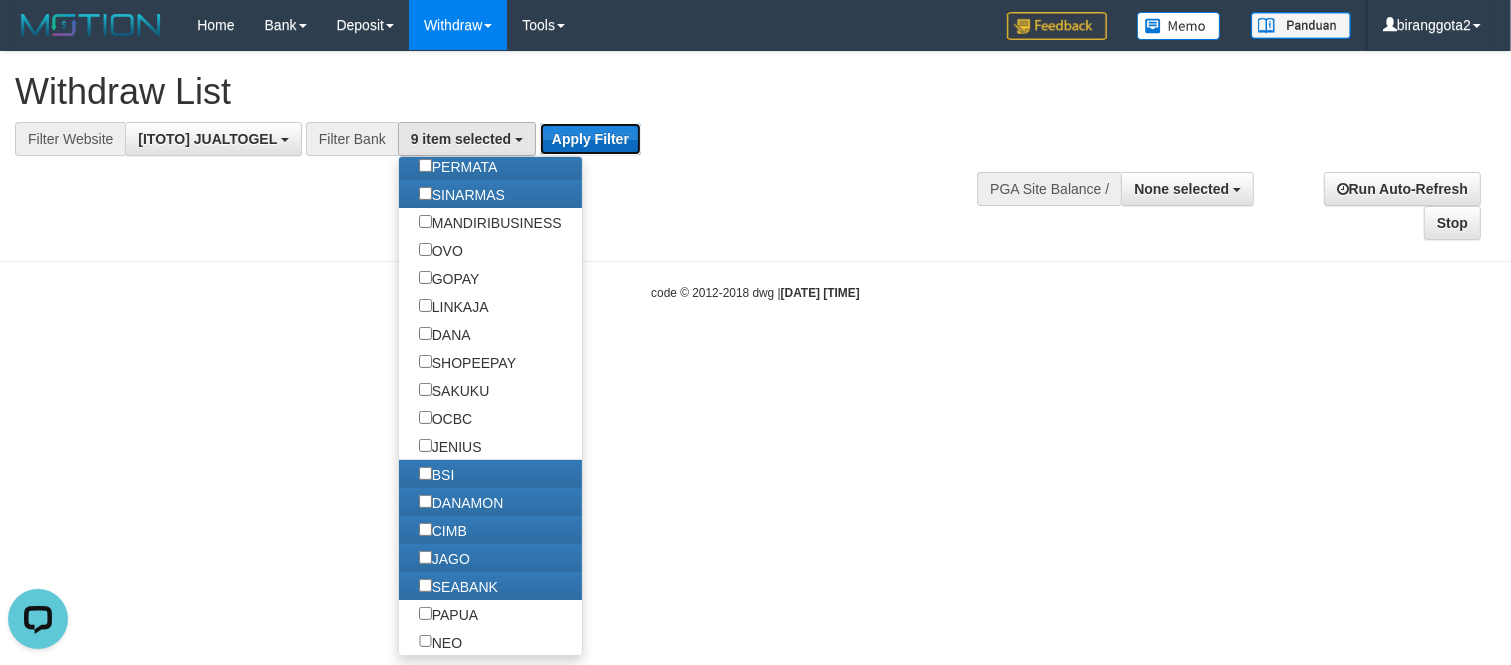click on "Apply Filter" at bounding box center [590, 139] 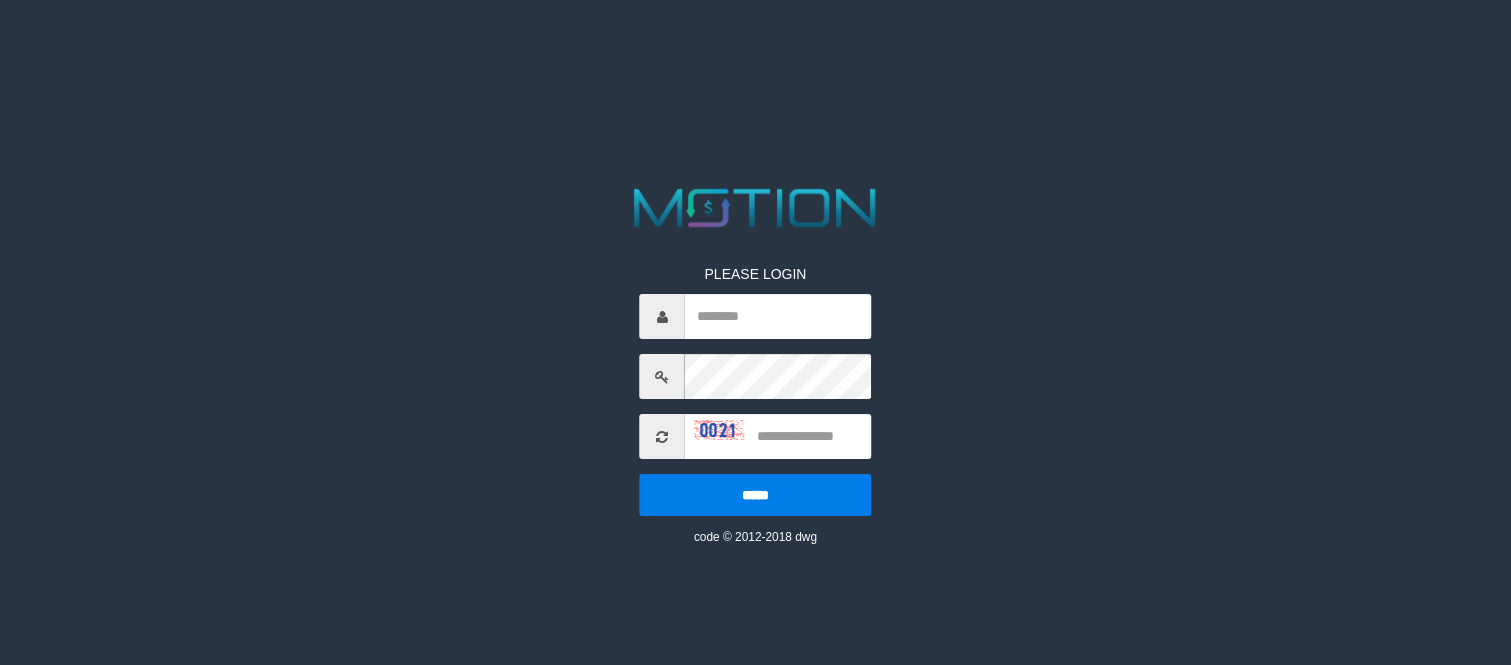 scroll, scrollTop: 0, scrollLeft: 0, axis: both 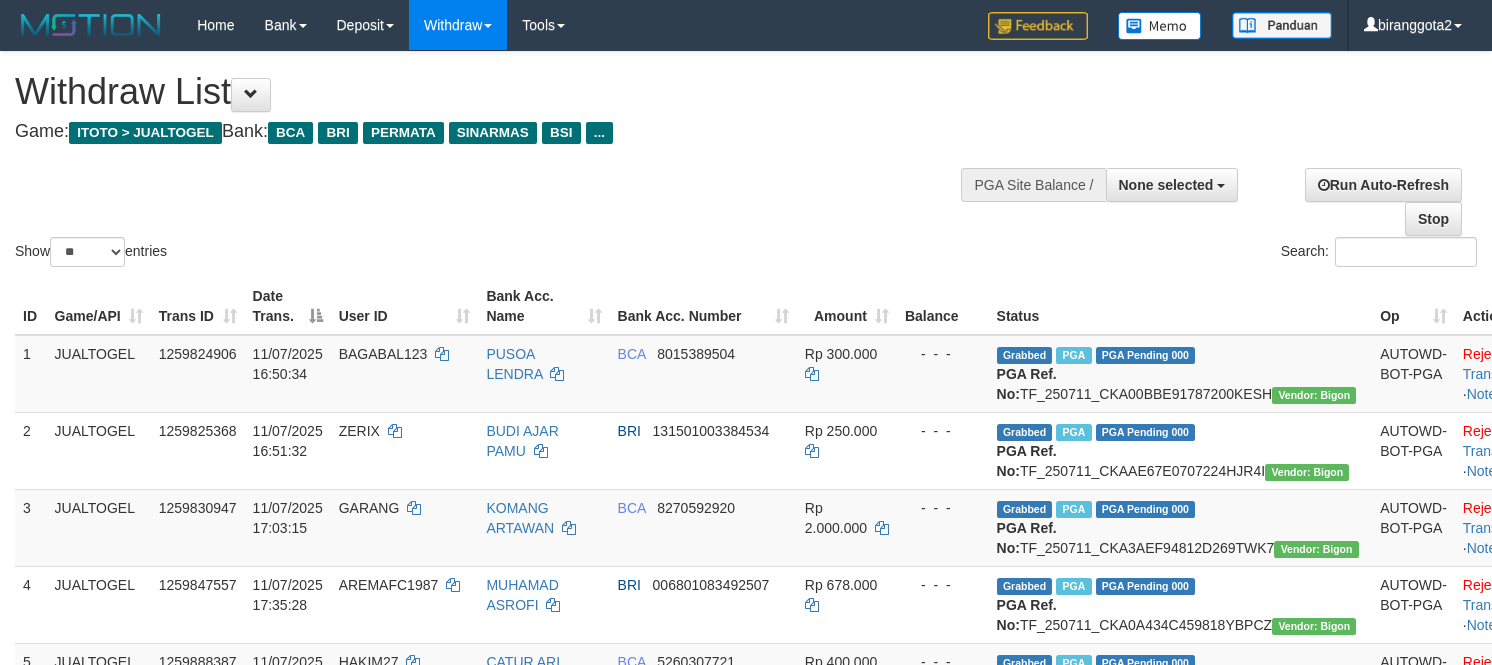 select 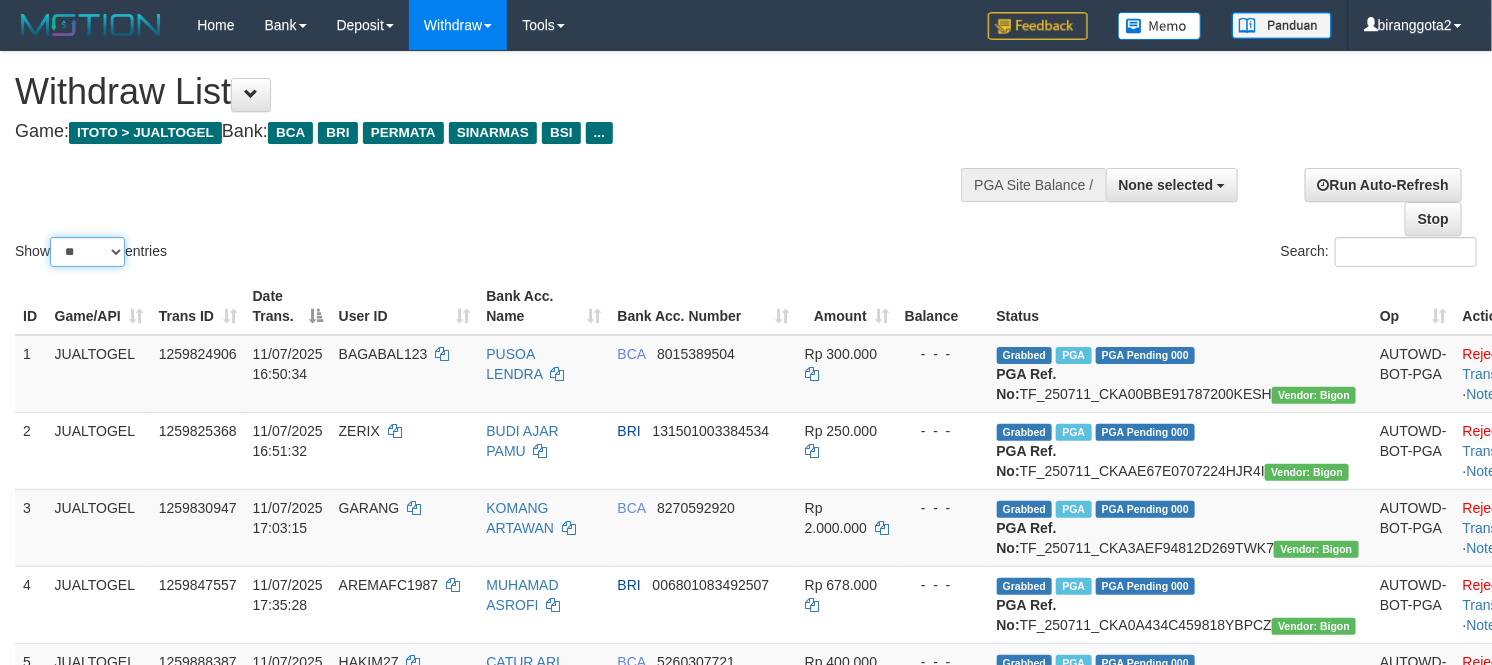 click on "** ** ** ***" at bounding box center [87, 252] 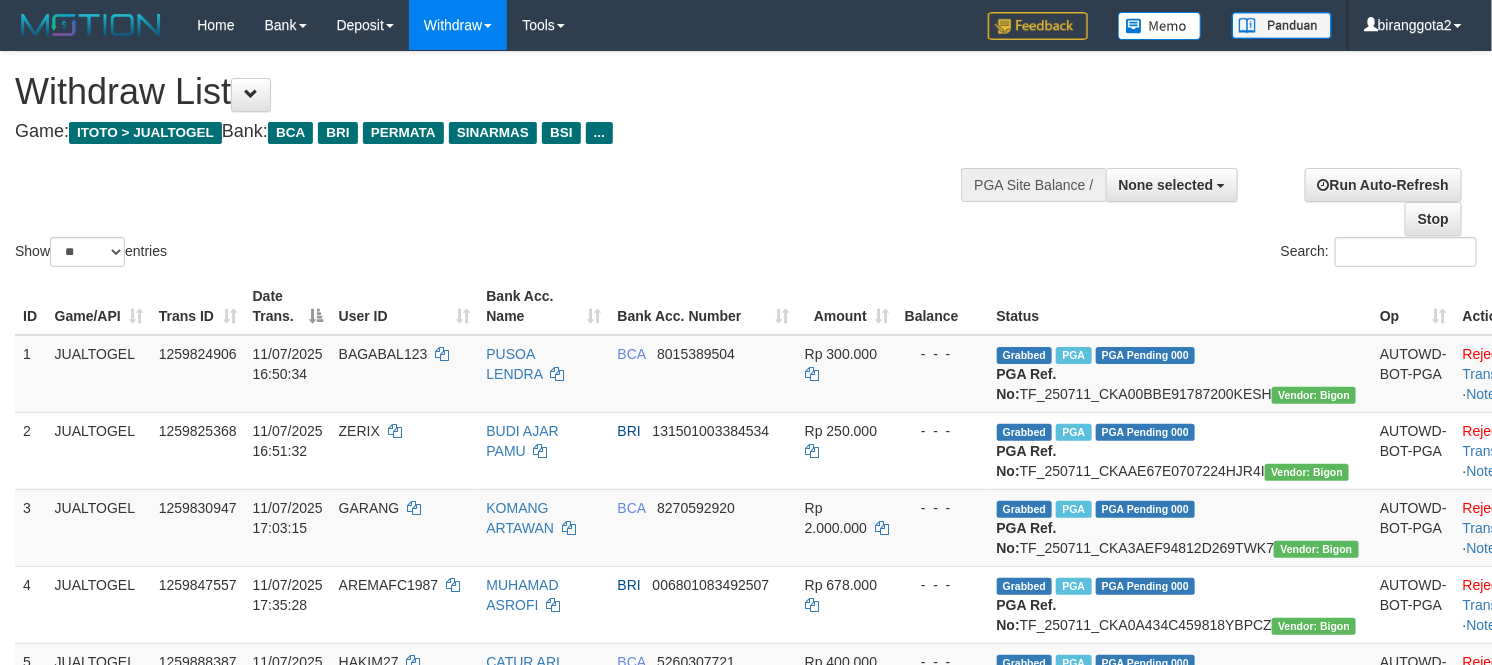 drag, startPoint x: 291, startPoint y: 245, endPoint x: 721, endPoint y: 353, distance: 443.35538 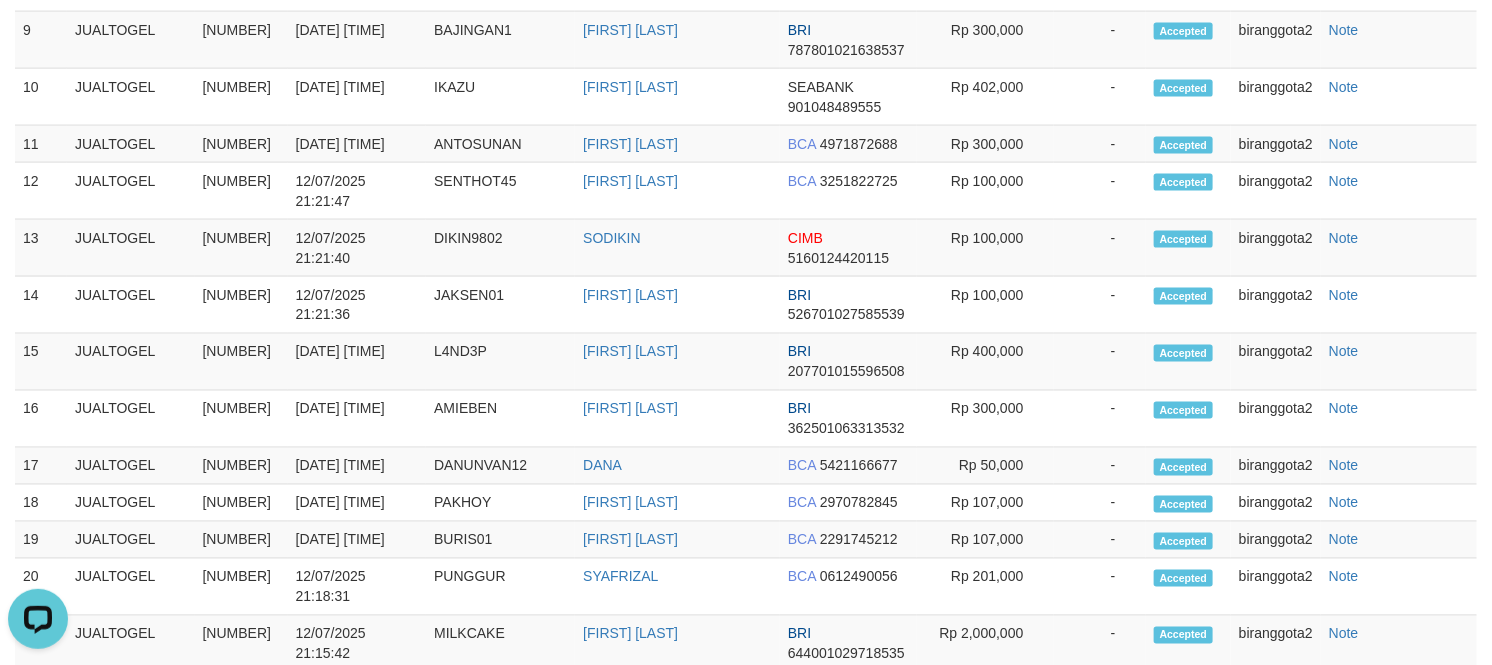 scroll, scrollTop: 0, scrollLeft: 0, axis: both 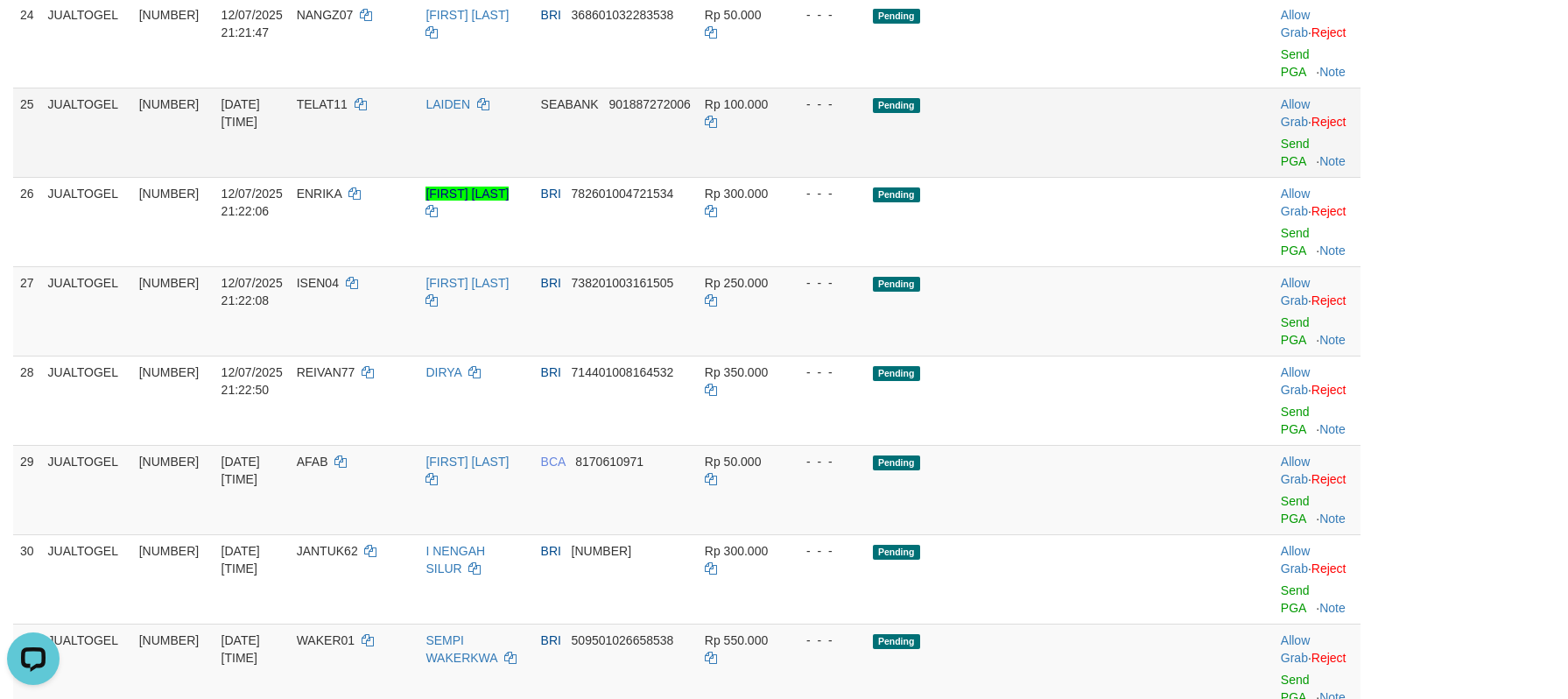 click on "Pending" at bounding box center (1034, 132) 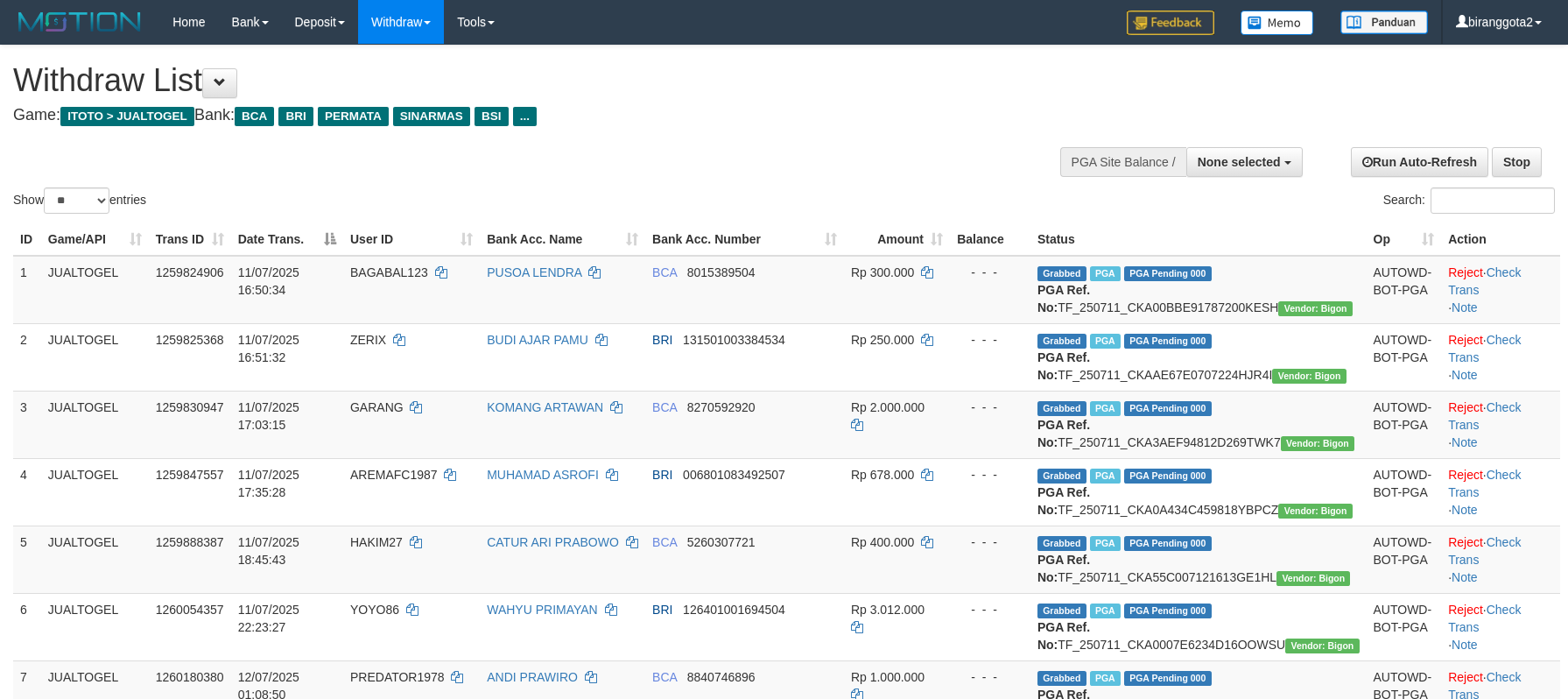 select 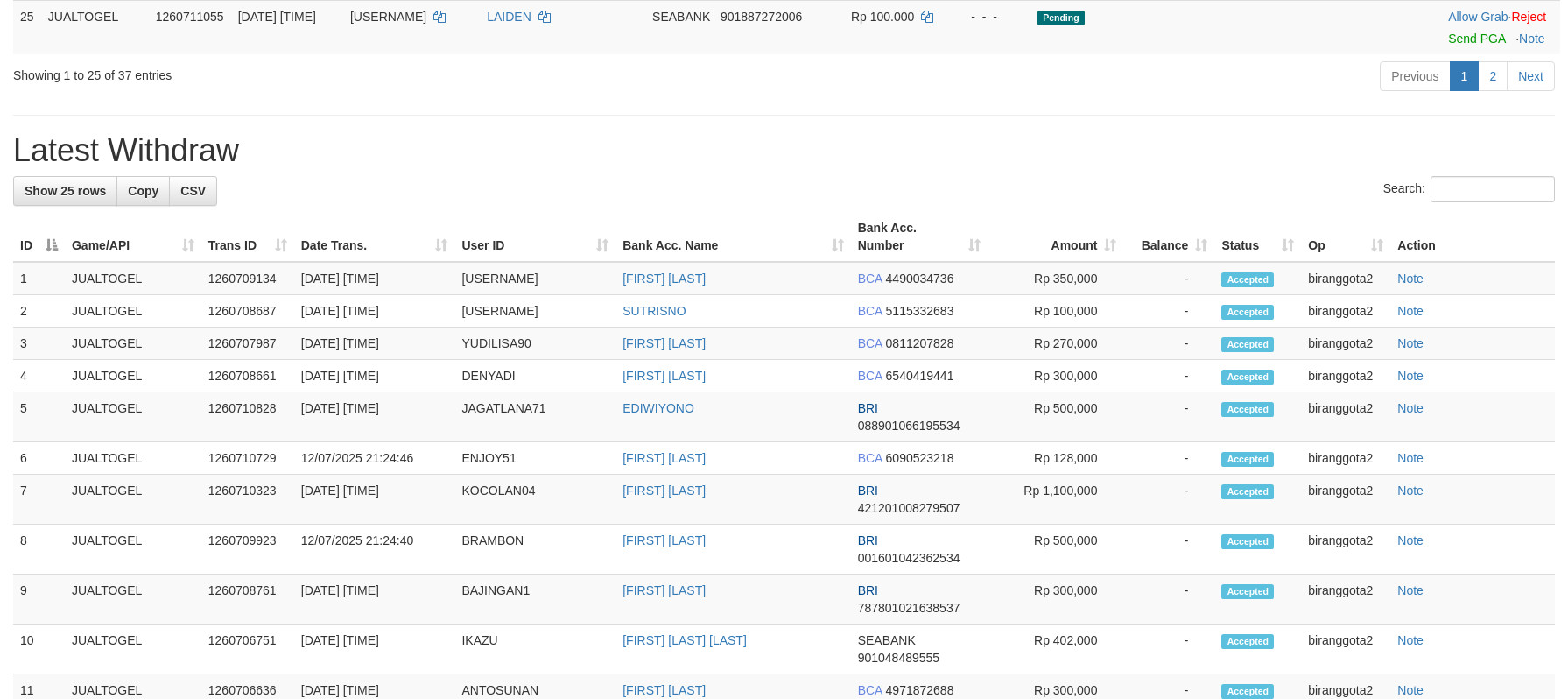 click on "**********" at bounding box center (784, -201) 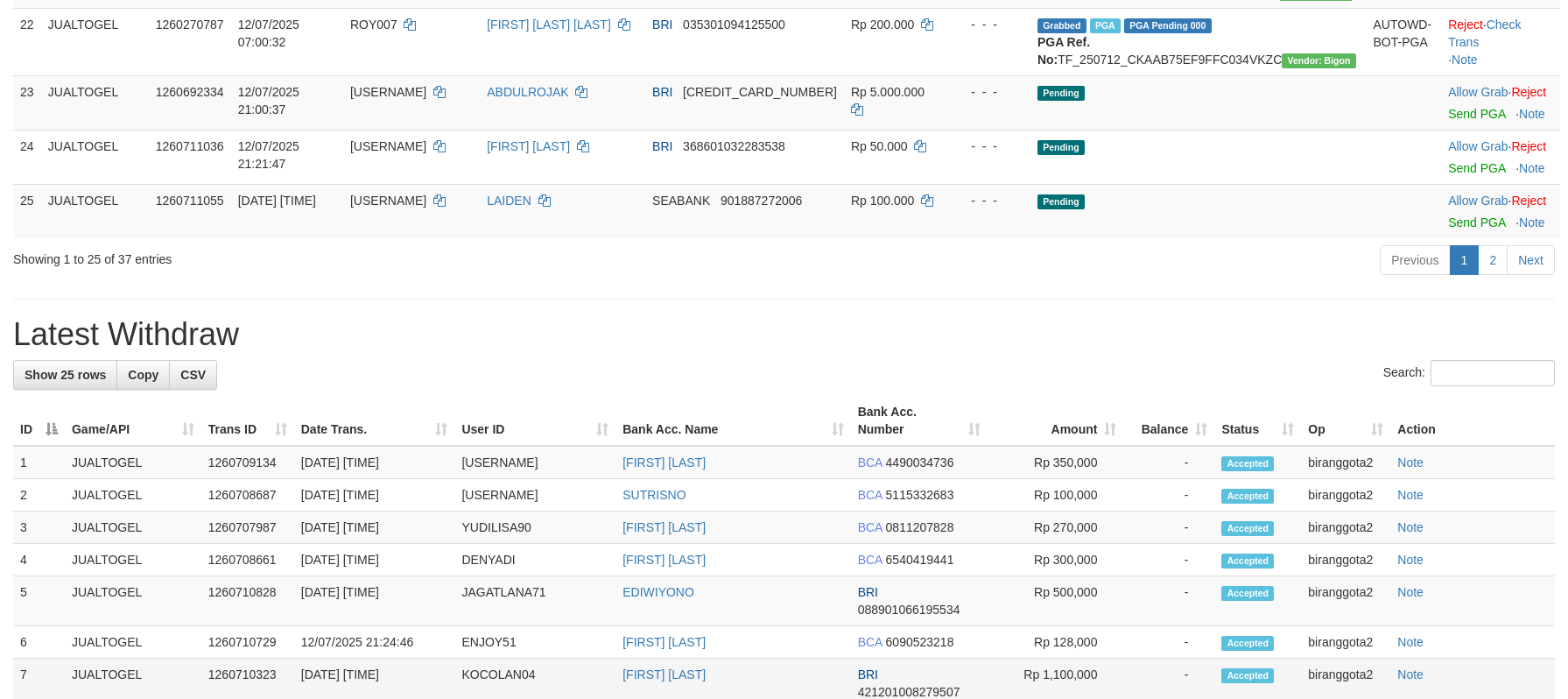 scroll, scrollTop: 1646, scrollLeft: 0, axis: vertical 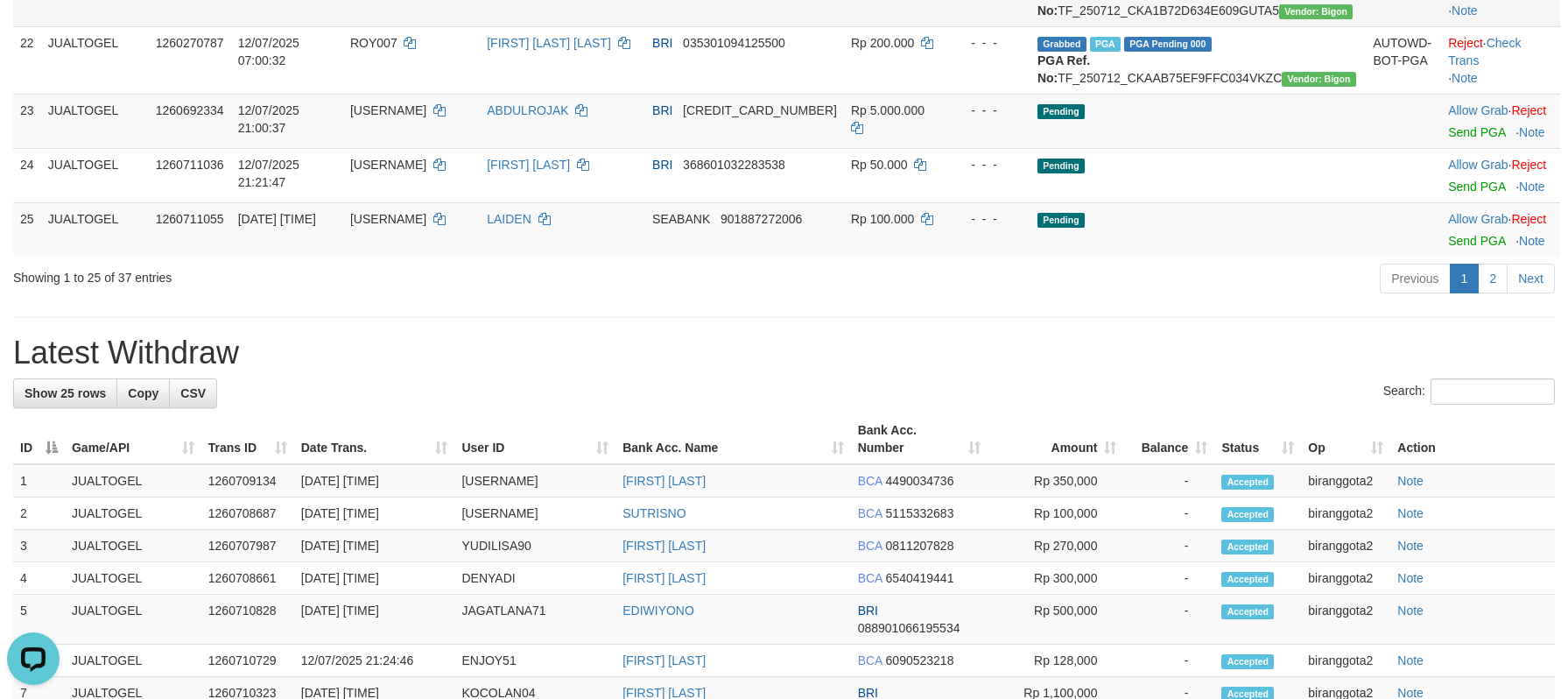 click on "BRI     779001009122530" at bounding box center (744, -8) 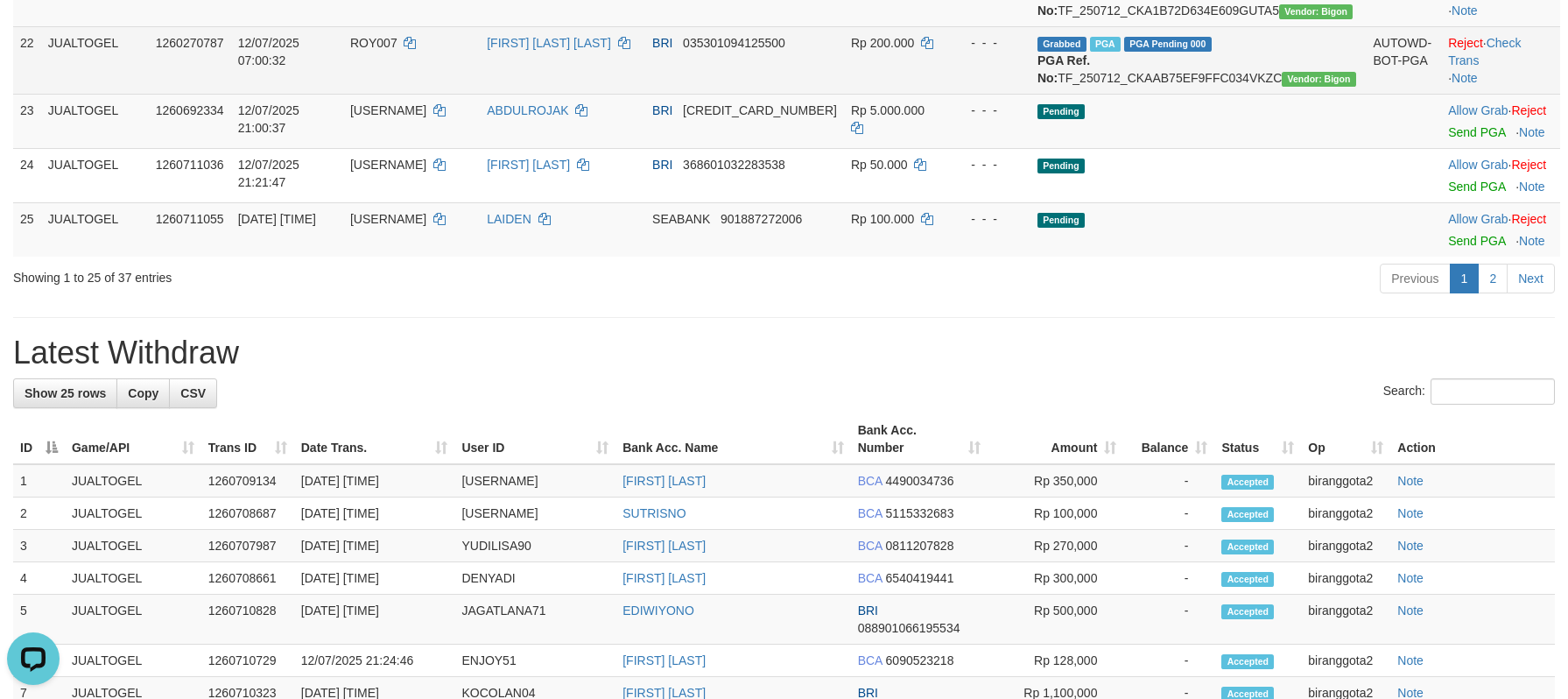 click on "Rp 200.000" at bounding box center [897, 60] 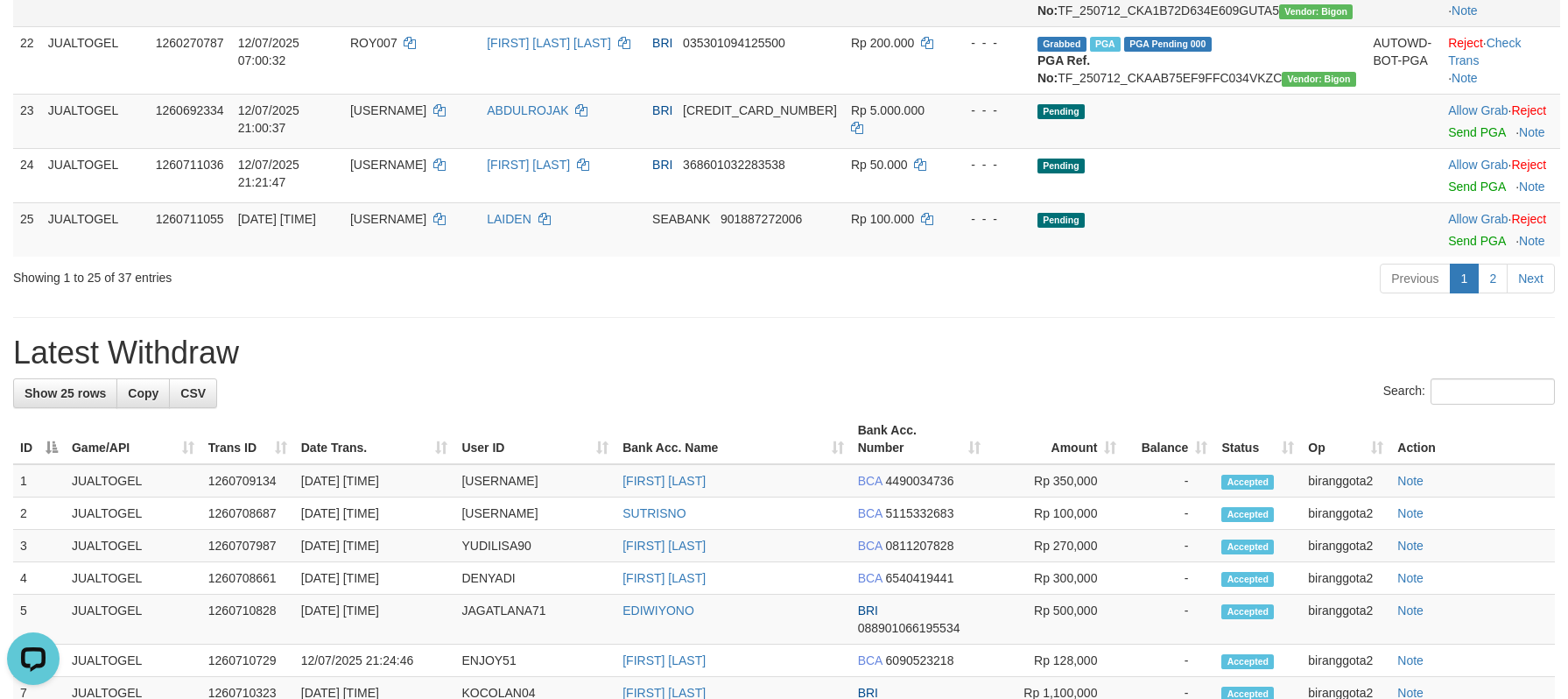 drag, startPoint x: 747, startPoint y: 387, endPoint x: 756, endPoint y: 371, distance: 18.35756 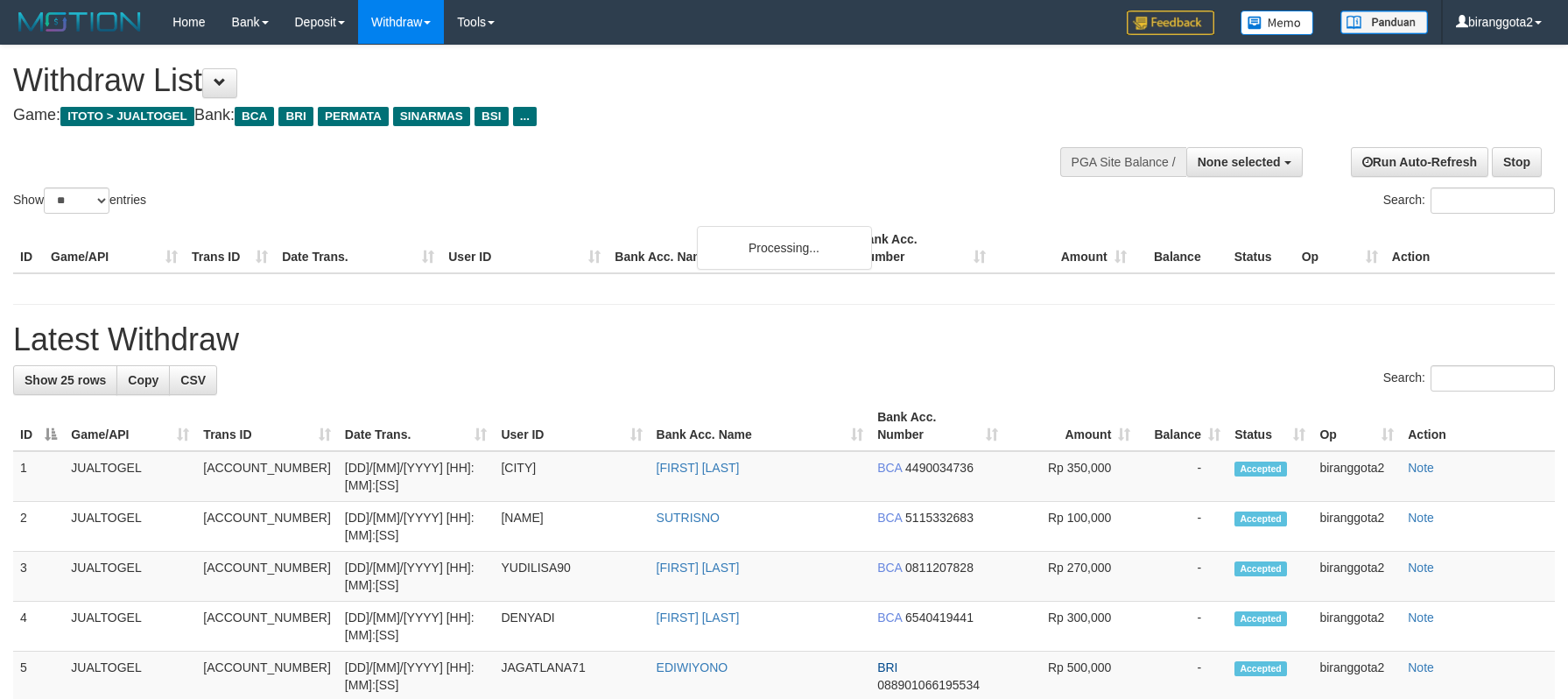 select 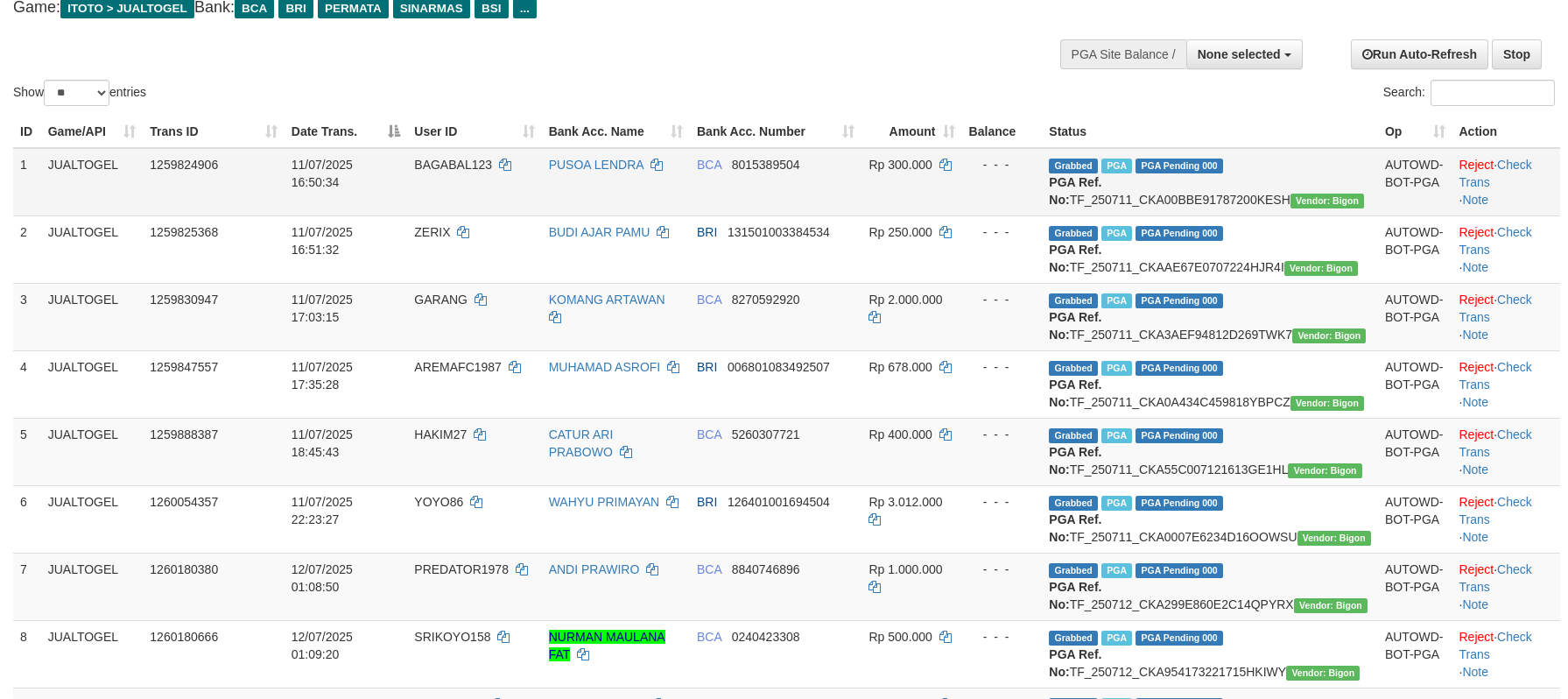 scroll, scrollTop: 0, scrollLeft: 0, axis: both 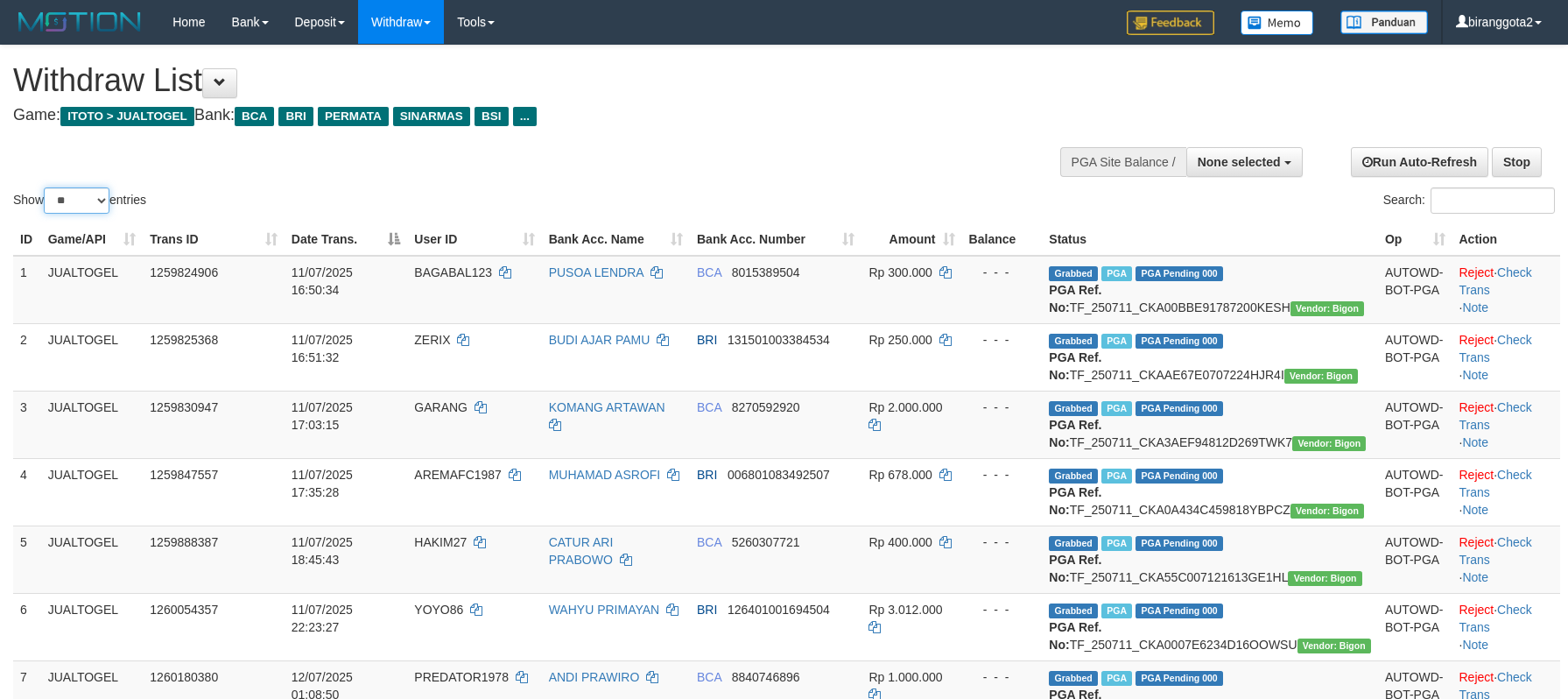 drag, startPoint x: 95, startPoint y: 208, endPoint x: 100, endPoint y: 235, distance: 27.45906 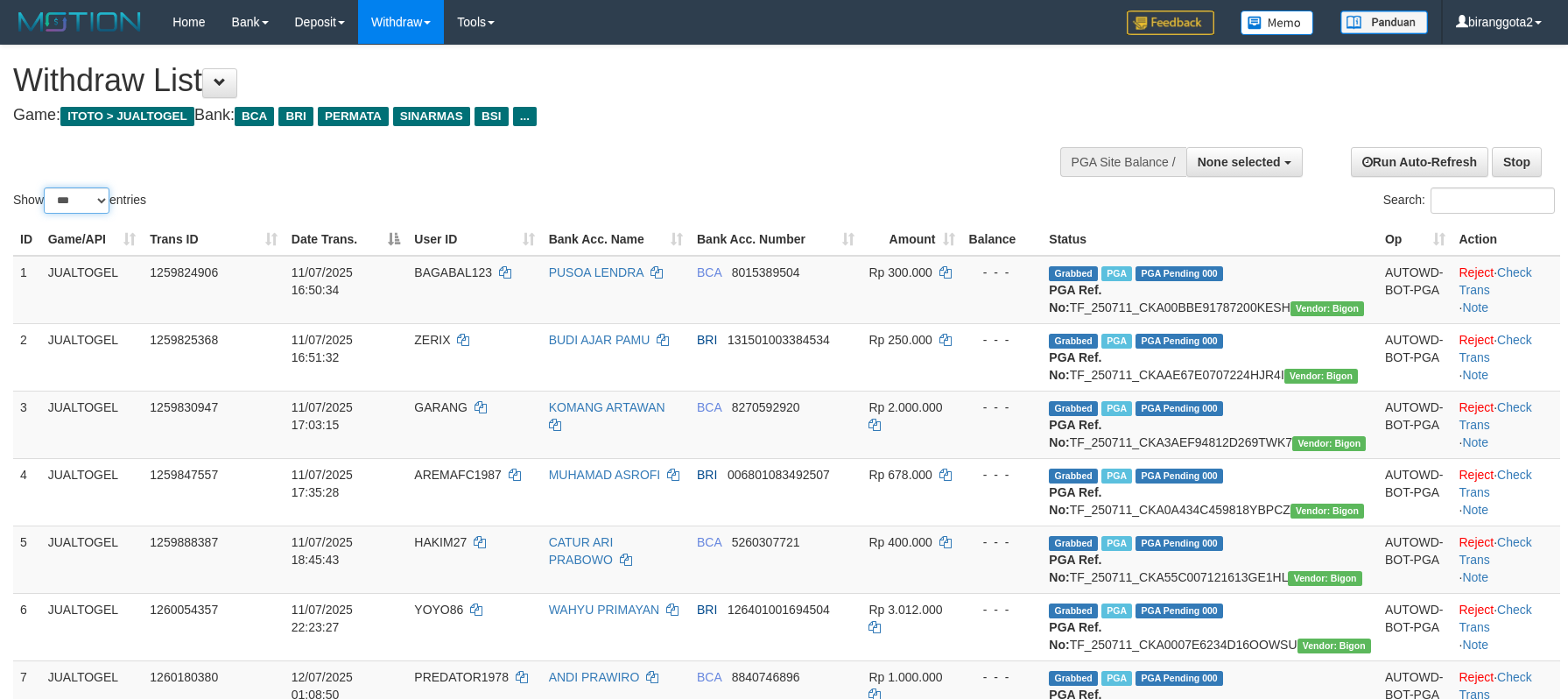 click on "** ** ** ***" at bounding box center (76, 201) 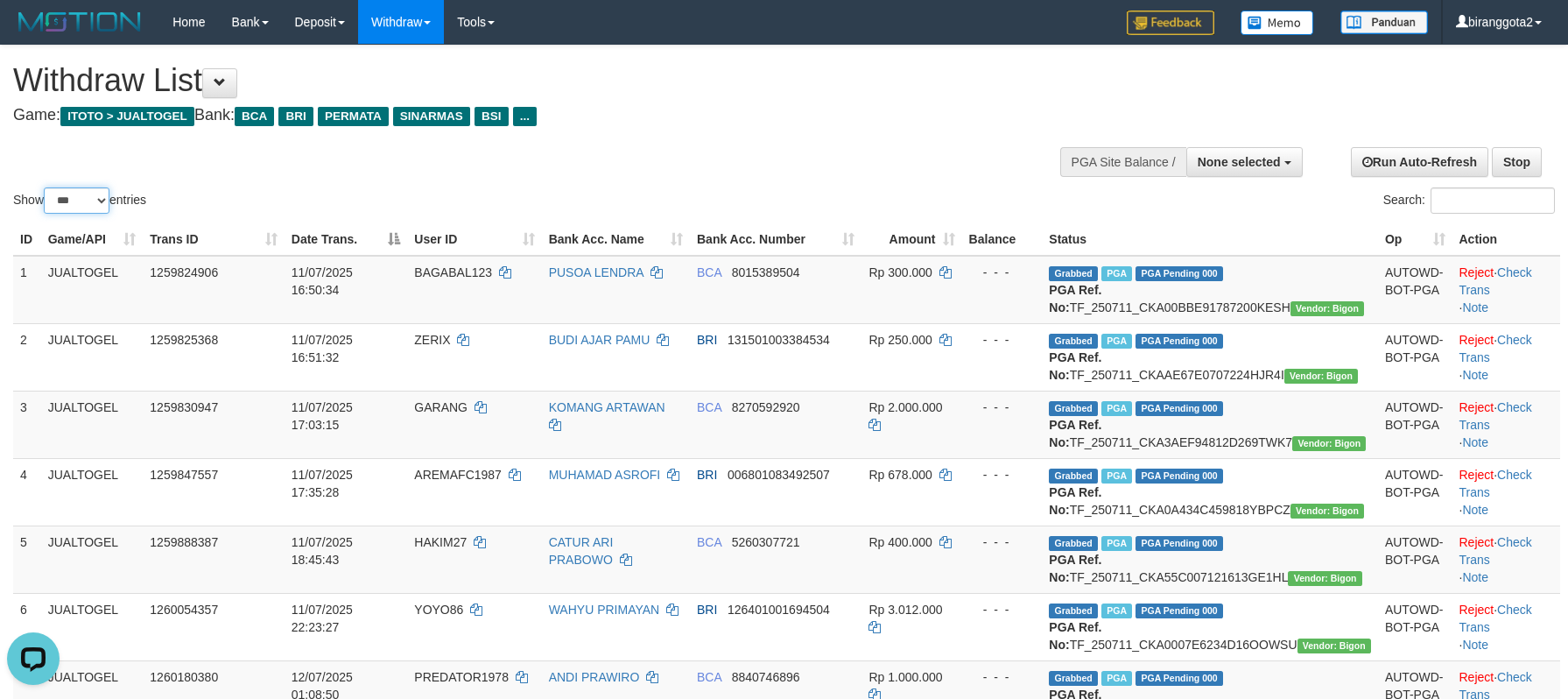 scroll, scrollTop: 0, scrollLeft: 0, axis: both 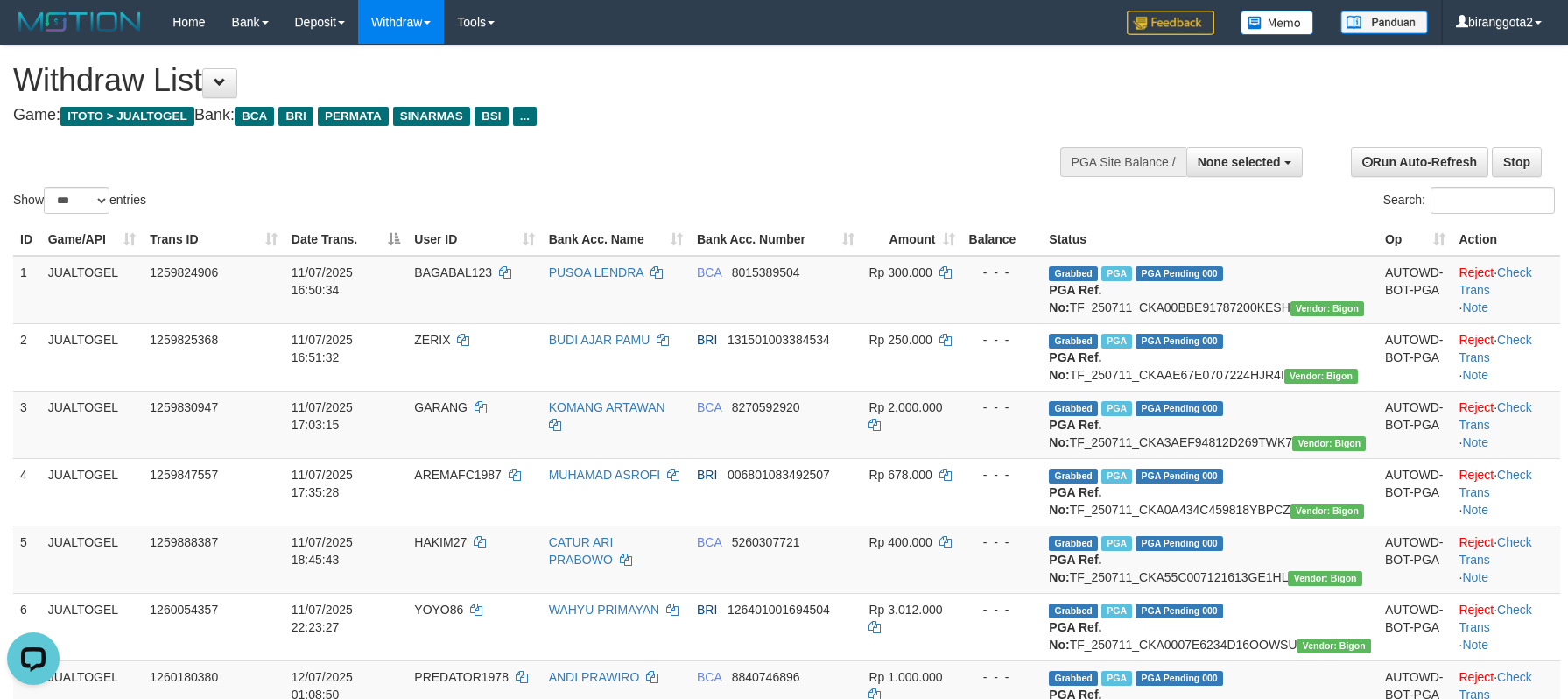 drag, startPoint x: 361, startPoint y: 163, endPoint x: 489, endPoint y: 193, distance: 131.46863 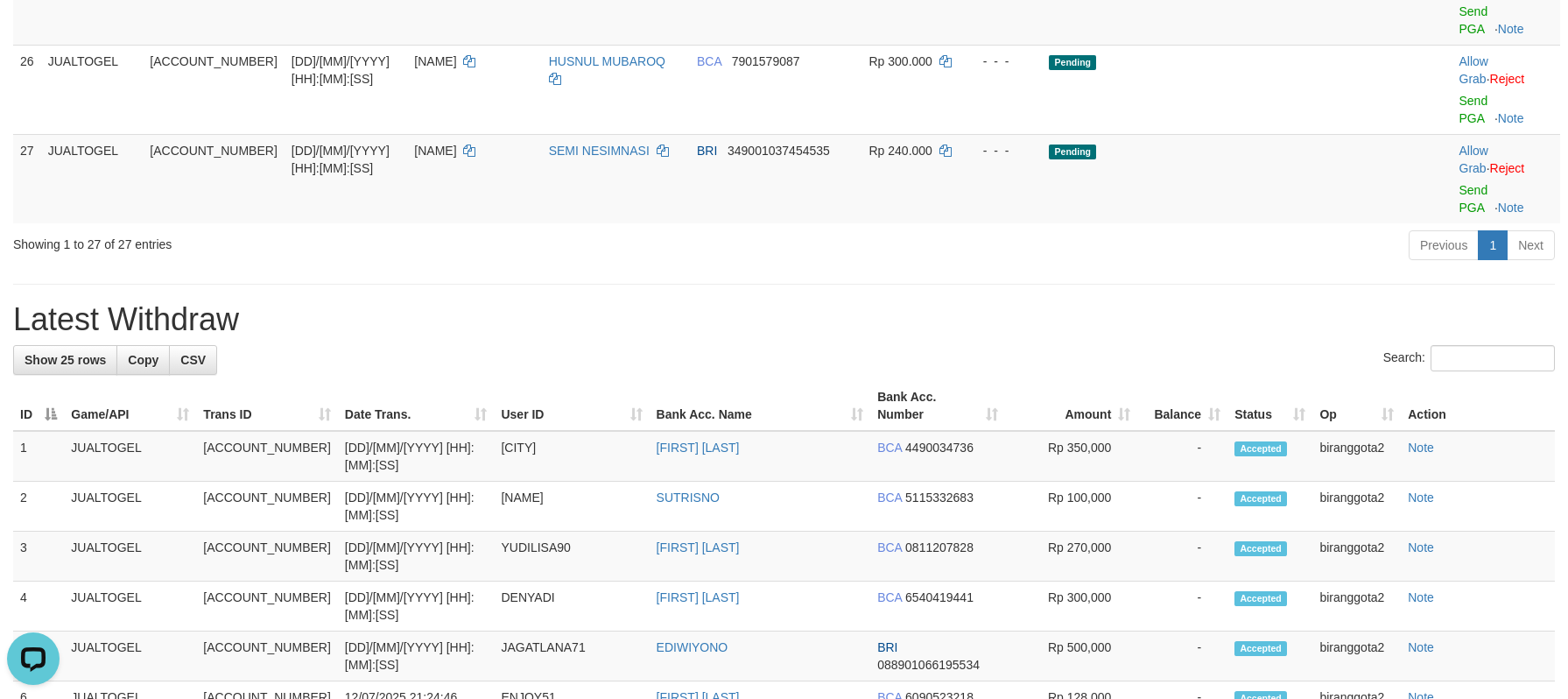 click on "Send PGA" at bounding box center [1473, -69] 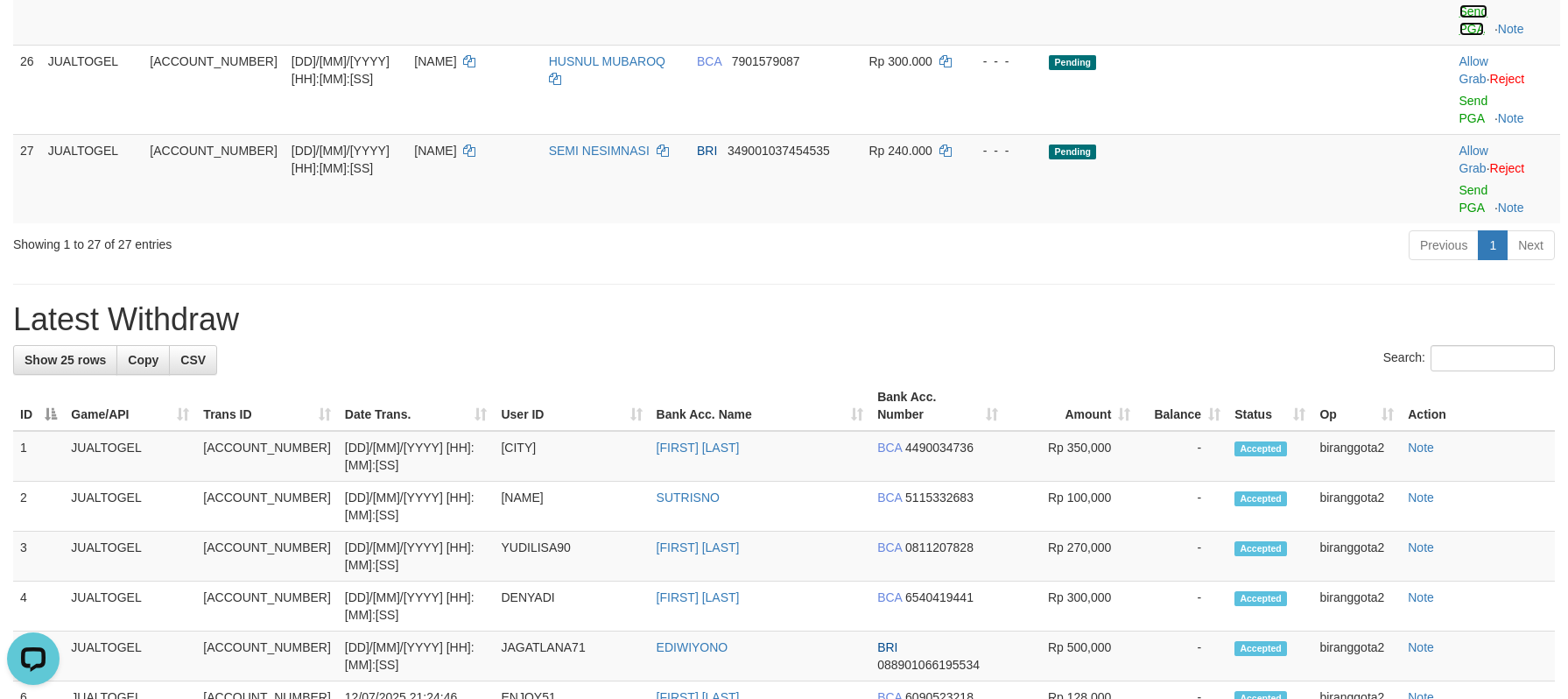 click on "Send PGA" at bounding box center [1473, 20] 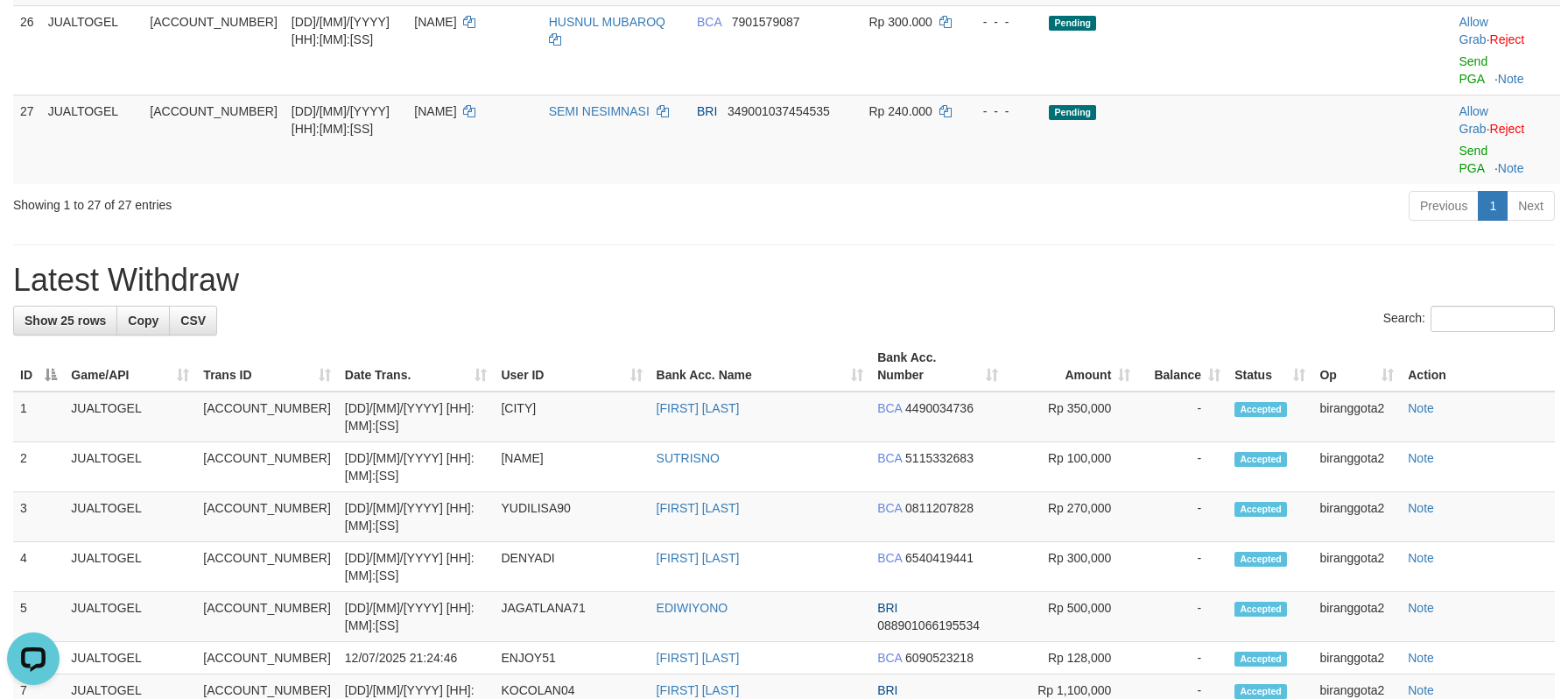 scroll, scrollTop: 1942, scrollLeft: 0, axis: vertical 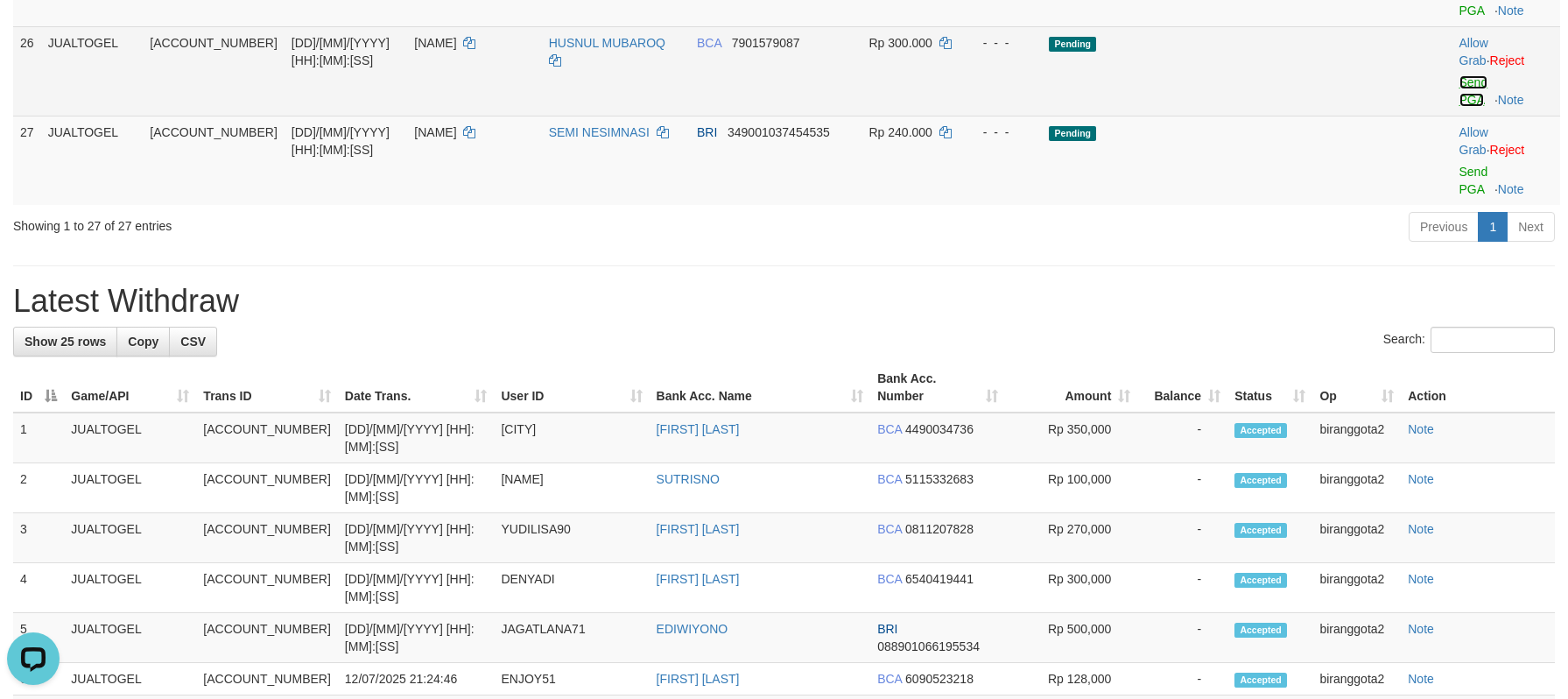 click on "Send PGA" at bounding box center (1473, 91) 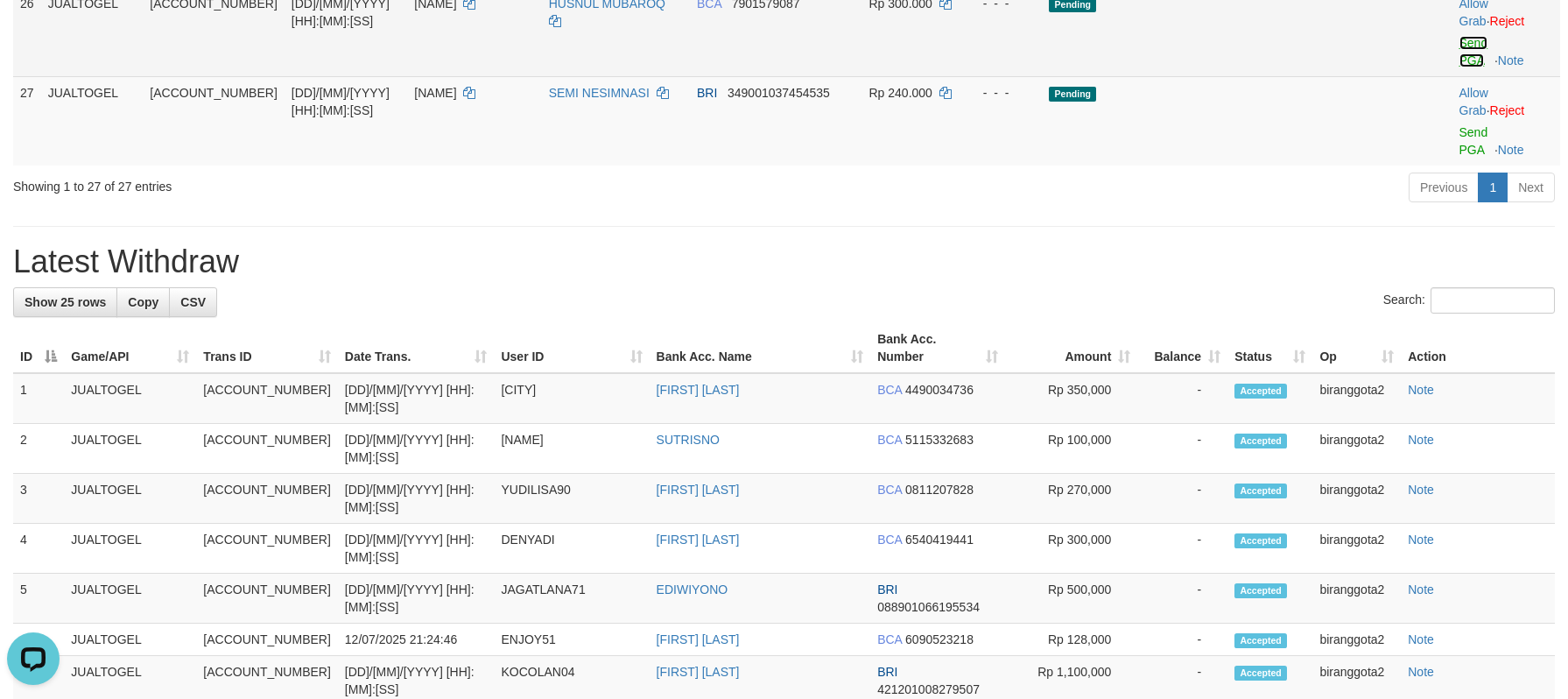 scroll, scrollTop: 1919, scrollLeft: 0, axis: vertical 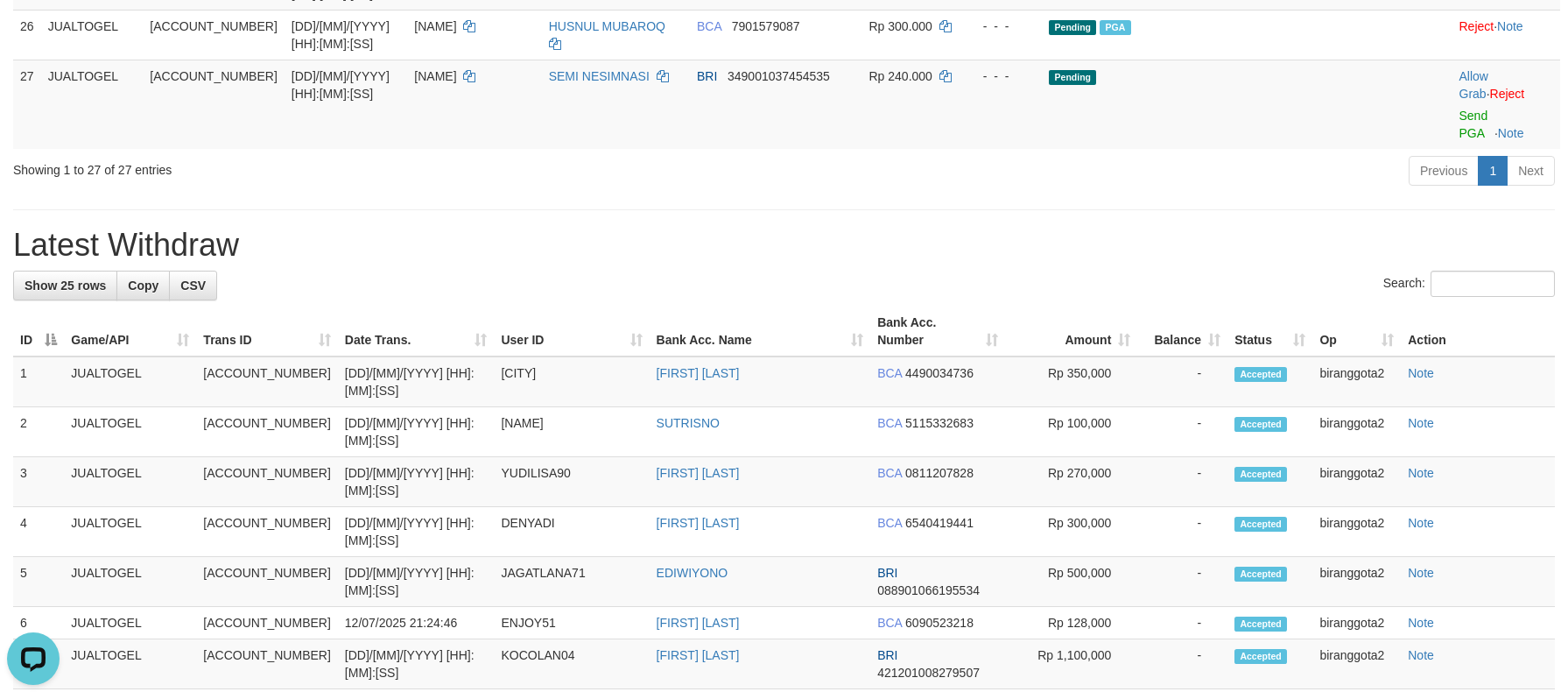 drag, startPoint x: 768, startPoint y: 476, endPoint x: 781, endPoint y: 476, distance: 13 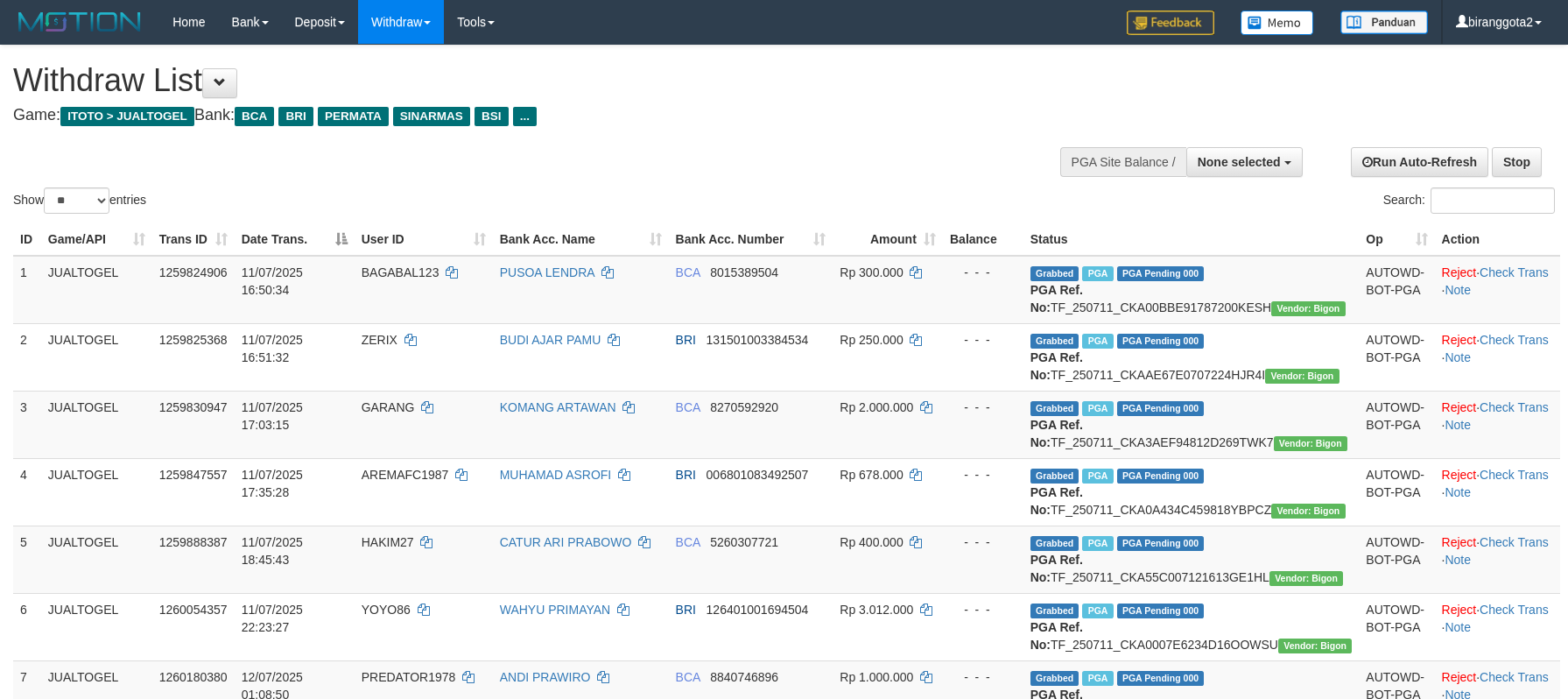 select 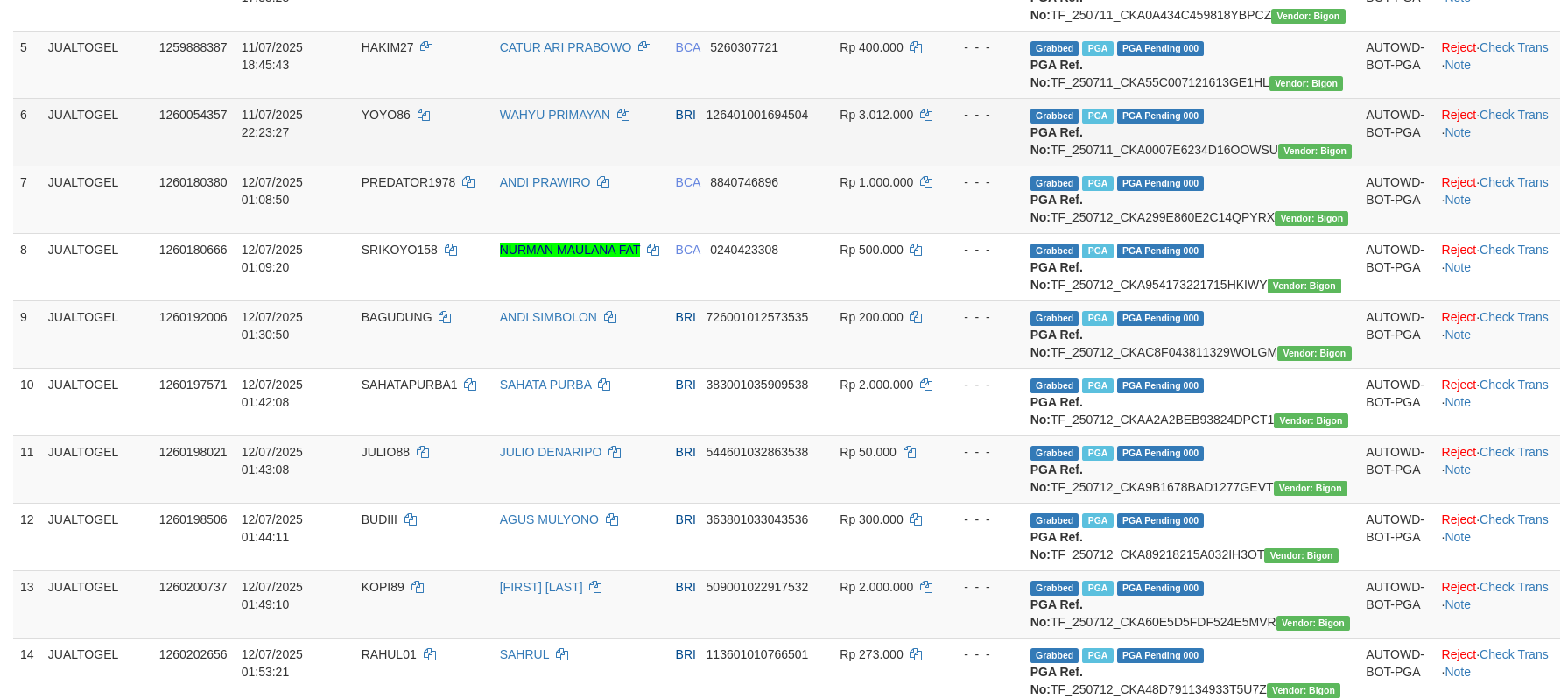scroll, scrollTop: 181, scrollLeft: 0, axis: vertical 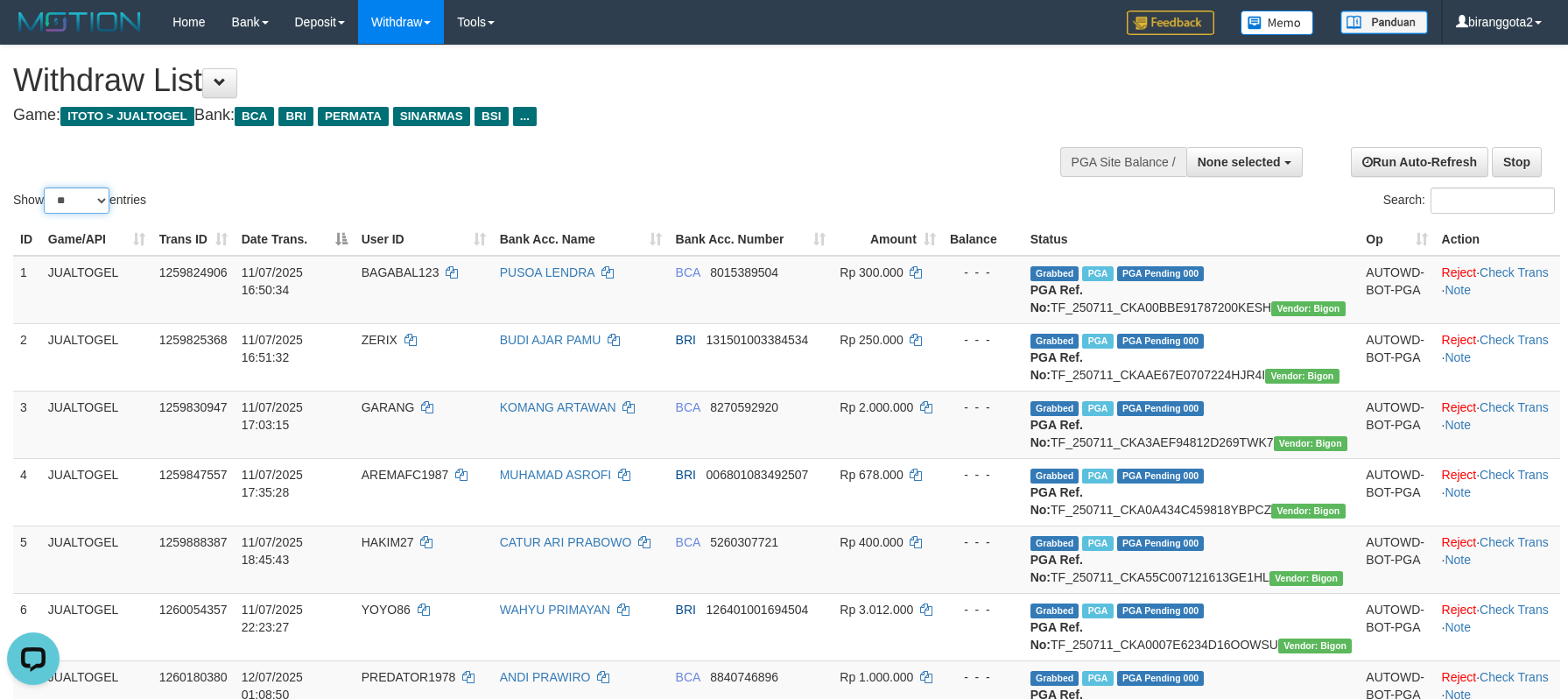 click on "** ** ** ***" at bounding box center (76, 201) 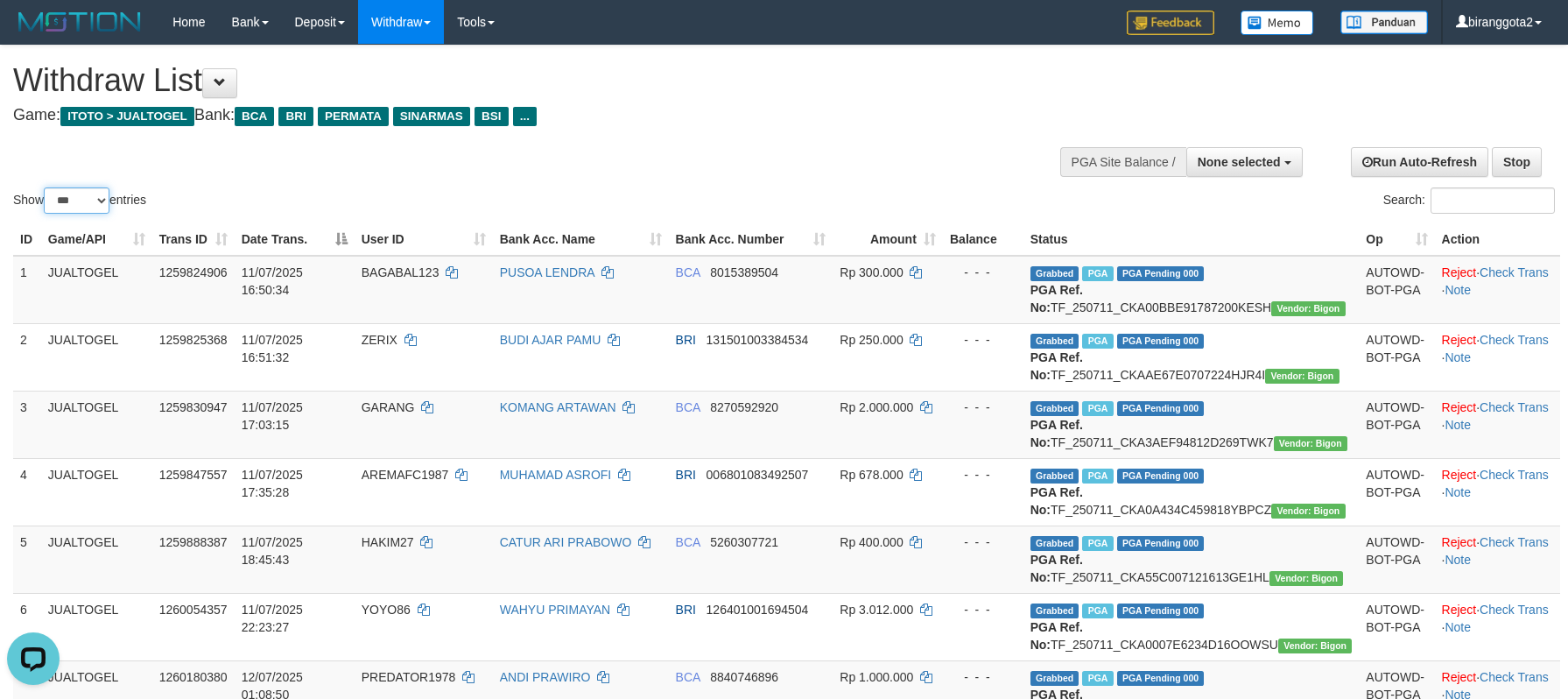 click on "** ** ** ***" at bounding box center [76, 201] 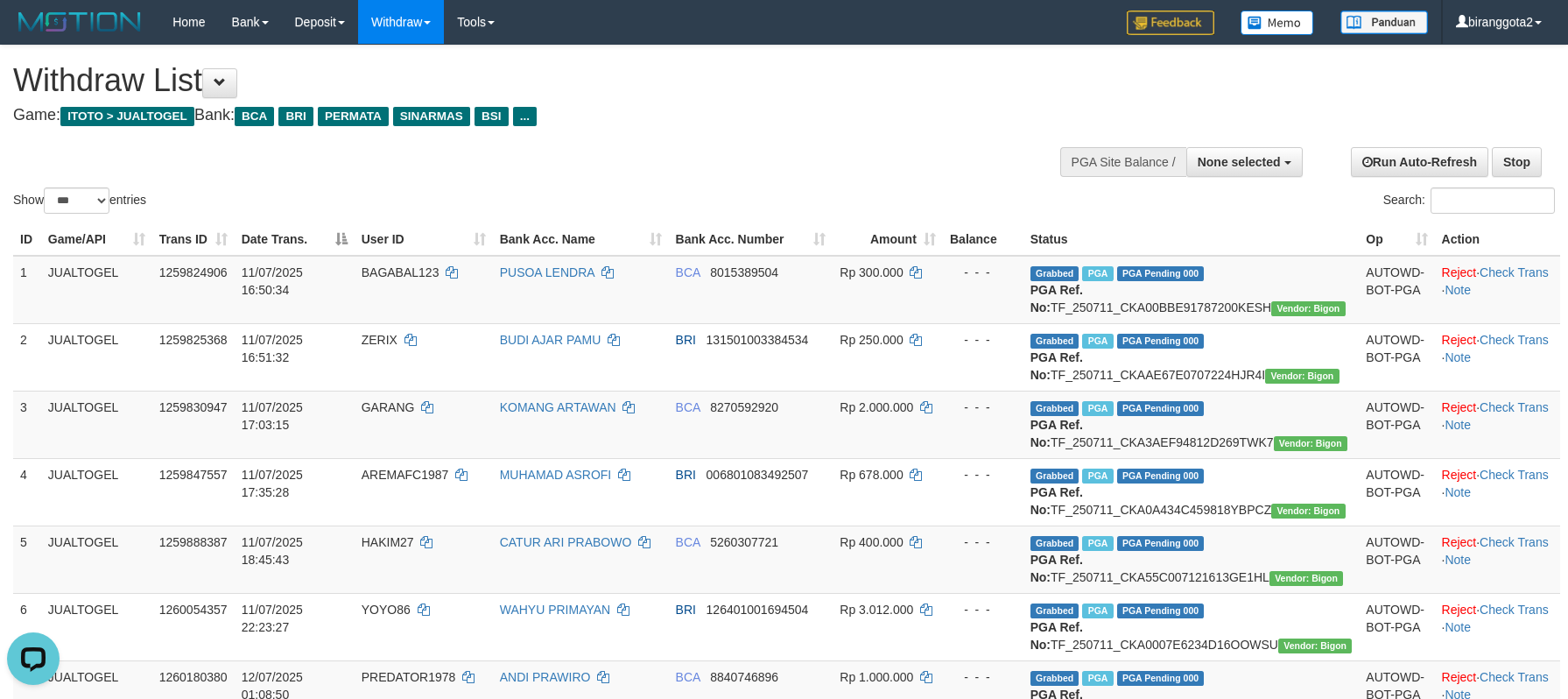 drag, startPoint x: 852, startPoint y: 139, endPoint x: 981, endPoint y: 350, distance: 247.30952 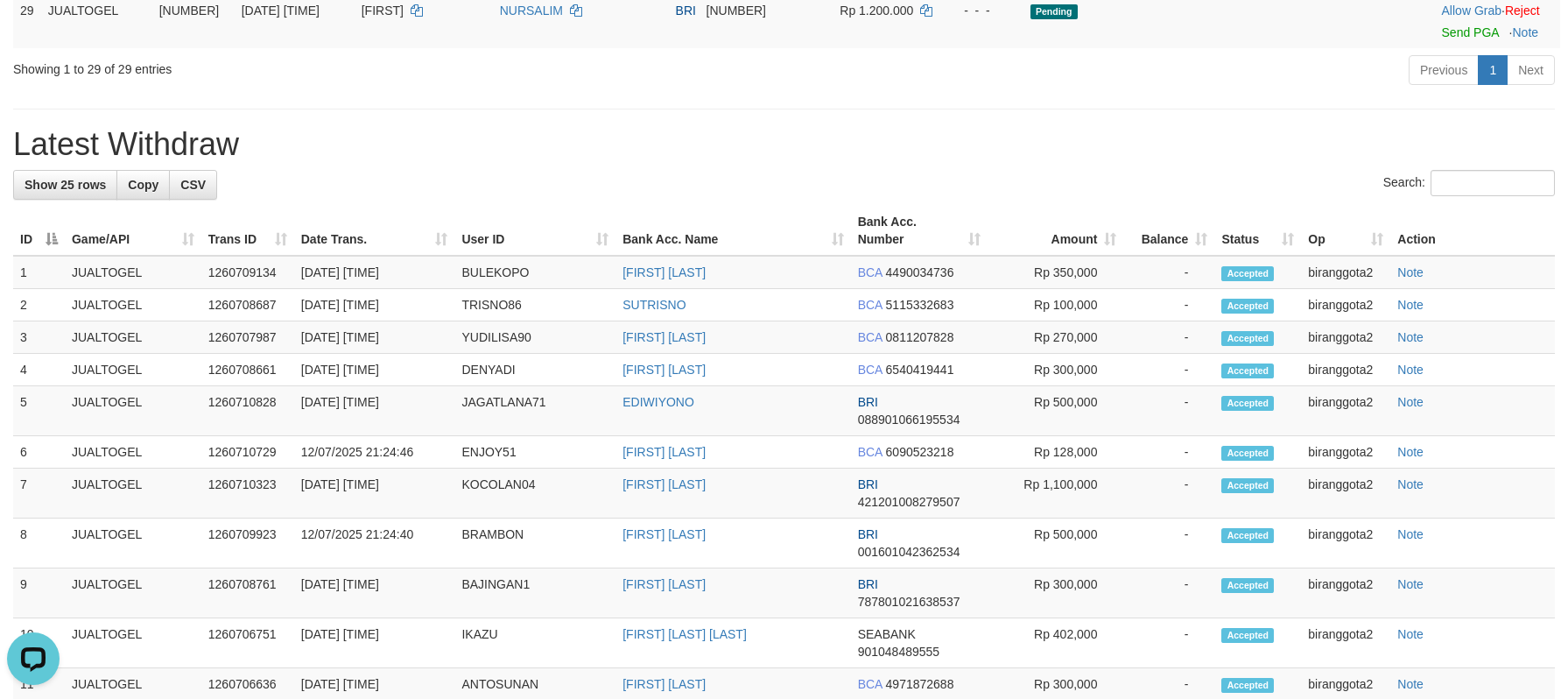click on "Send PGA" at bounding box center [1470, -76] 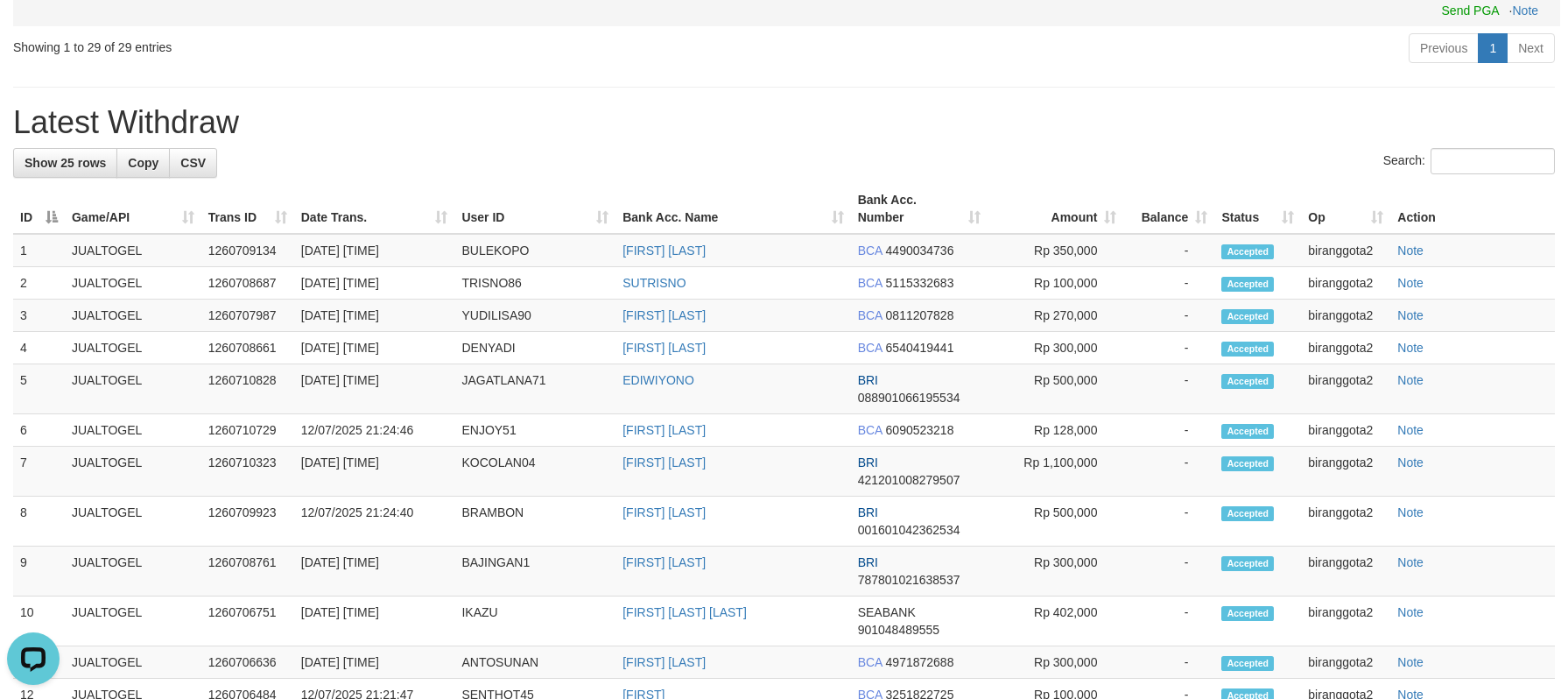 scroll, scrollTop: 1984, scrollLeft: 0, axis: vertical 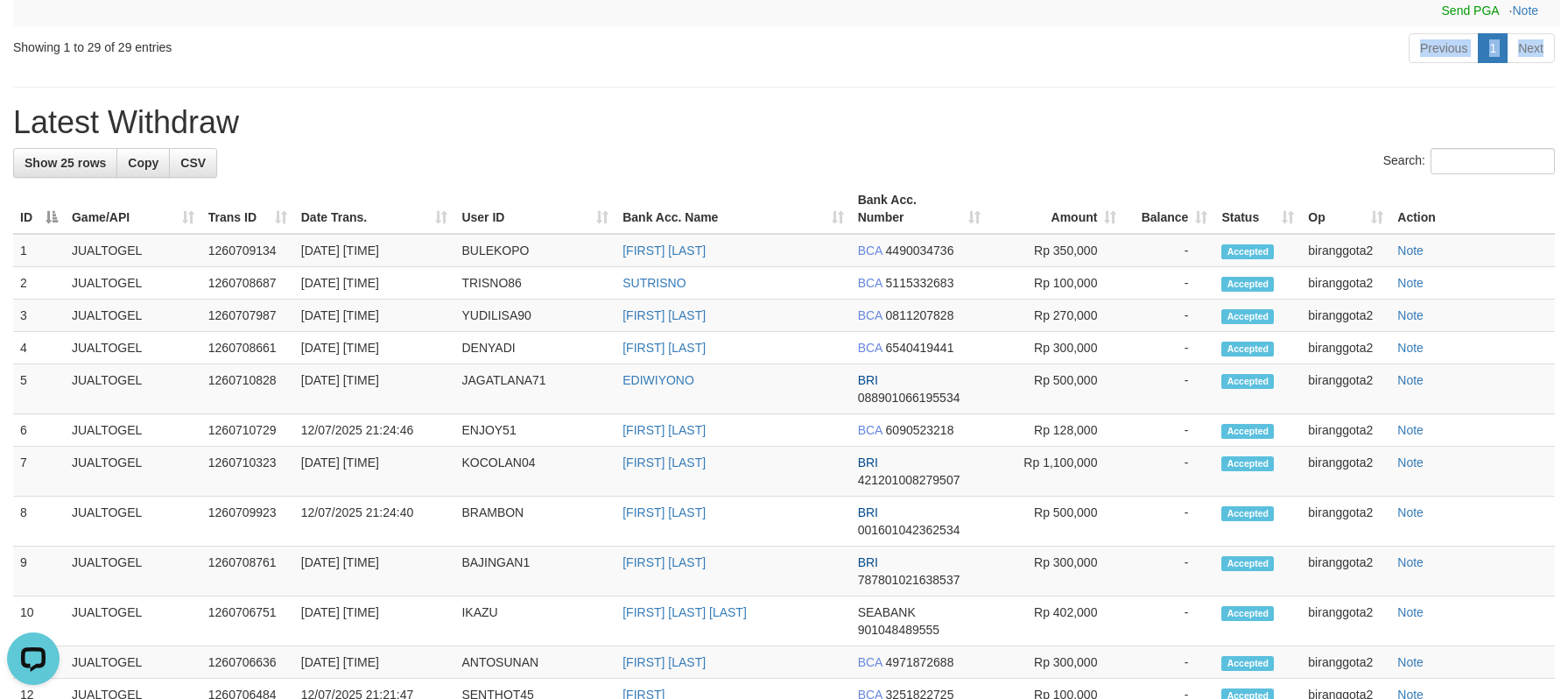 drag, startPoint x: 961, startPoint y: 468, endPoint x: 1015, endPoint y: 471, distance: 54.08327 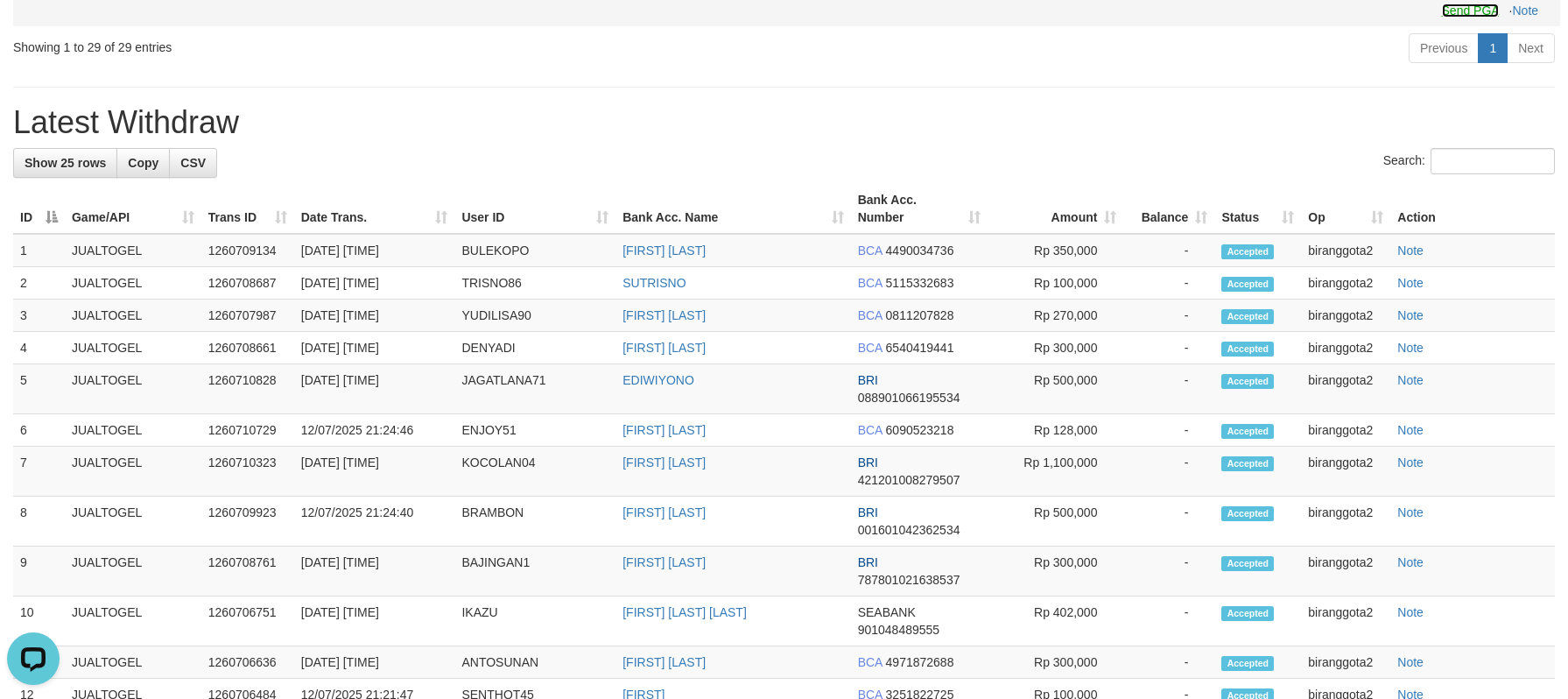 click on "Send PGA" at bounding box center (1470, 11) 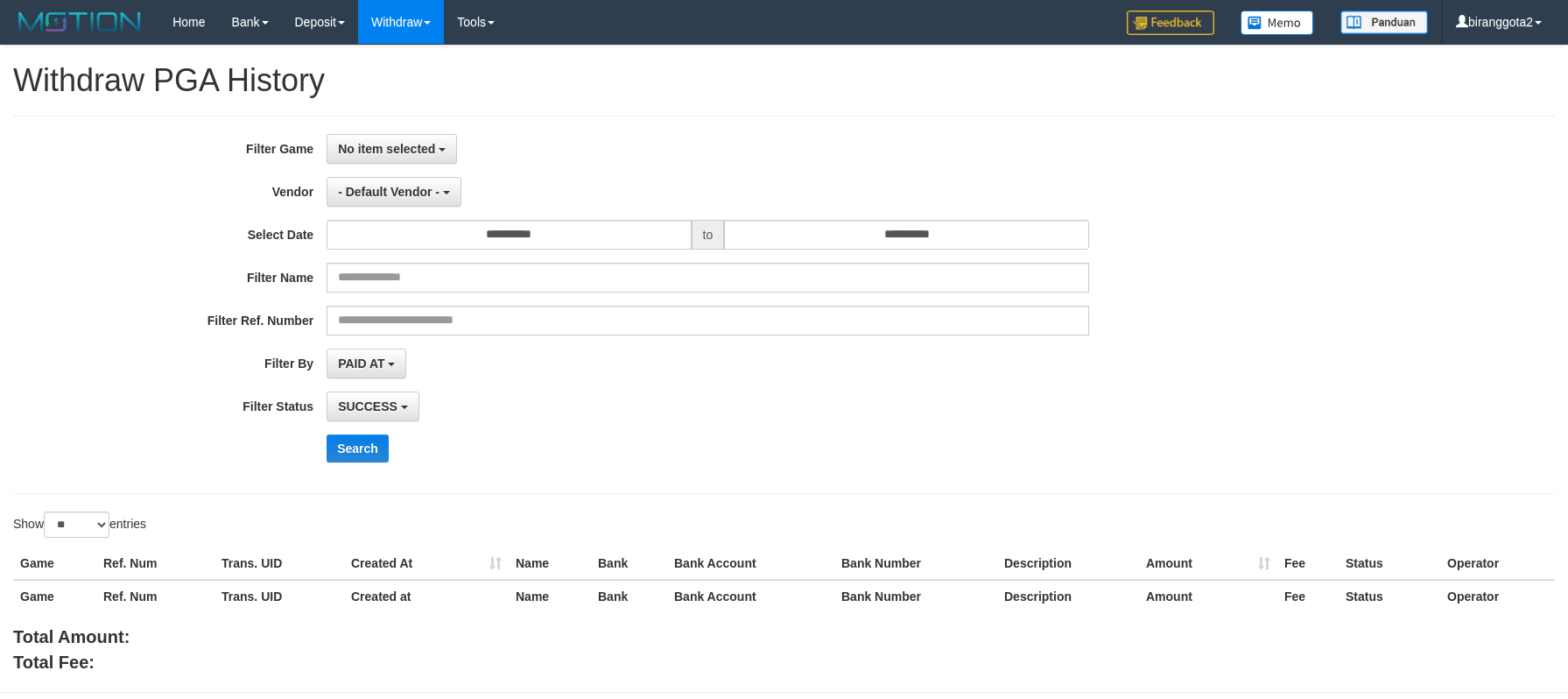 select 